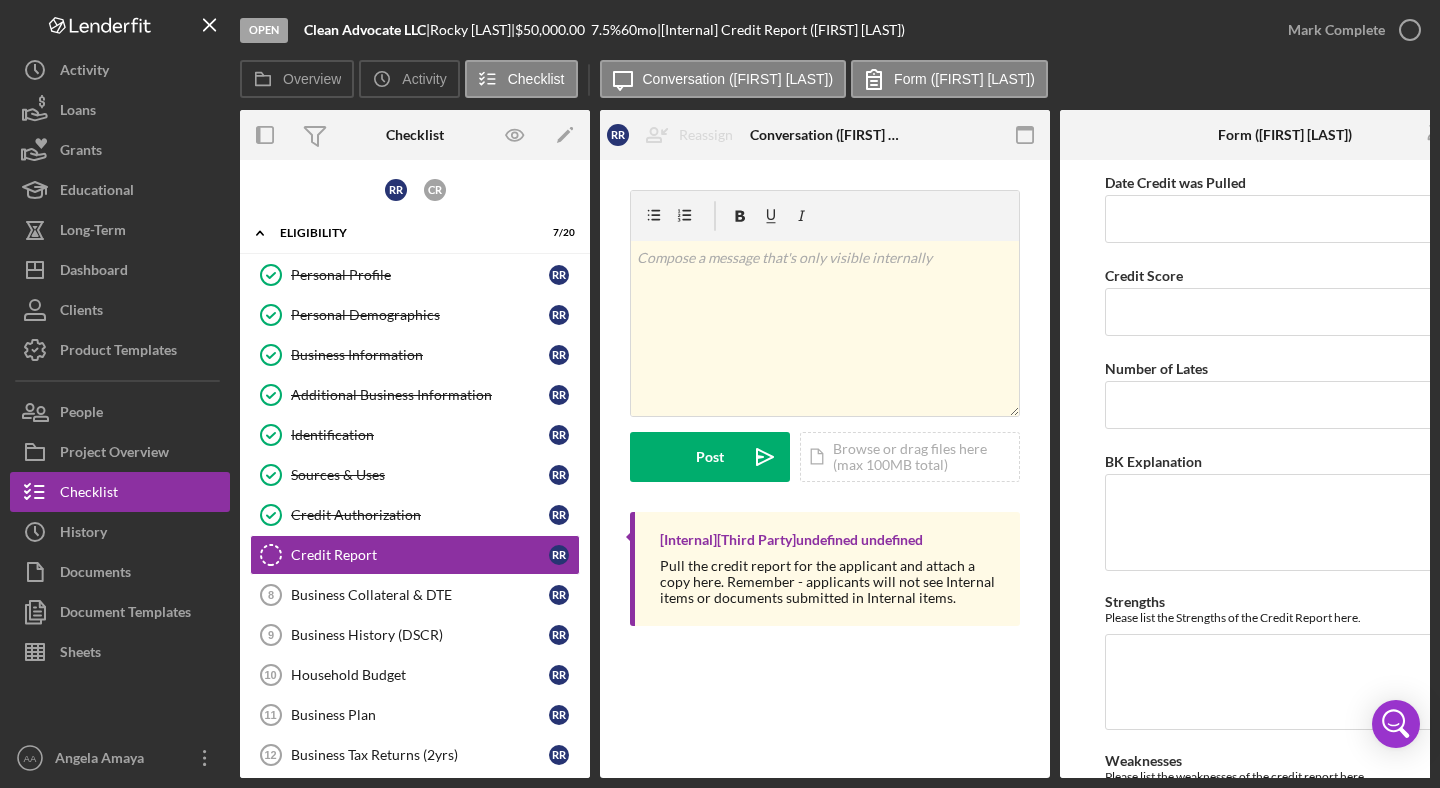 scroll, scrollTop: 0, scrollLeft: 0, axis: both 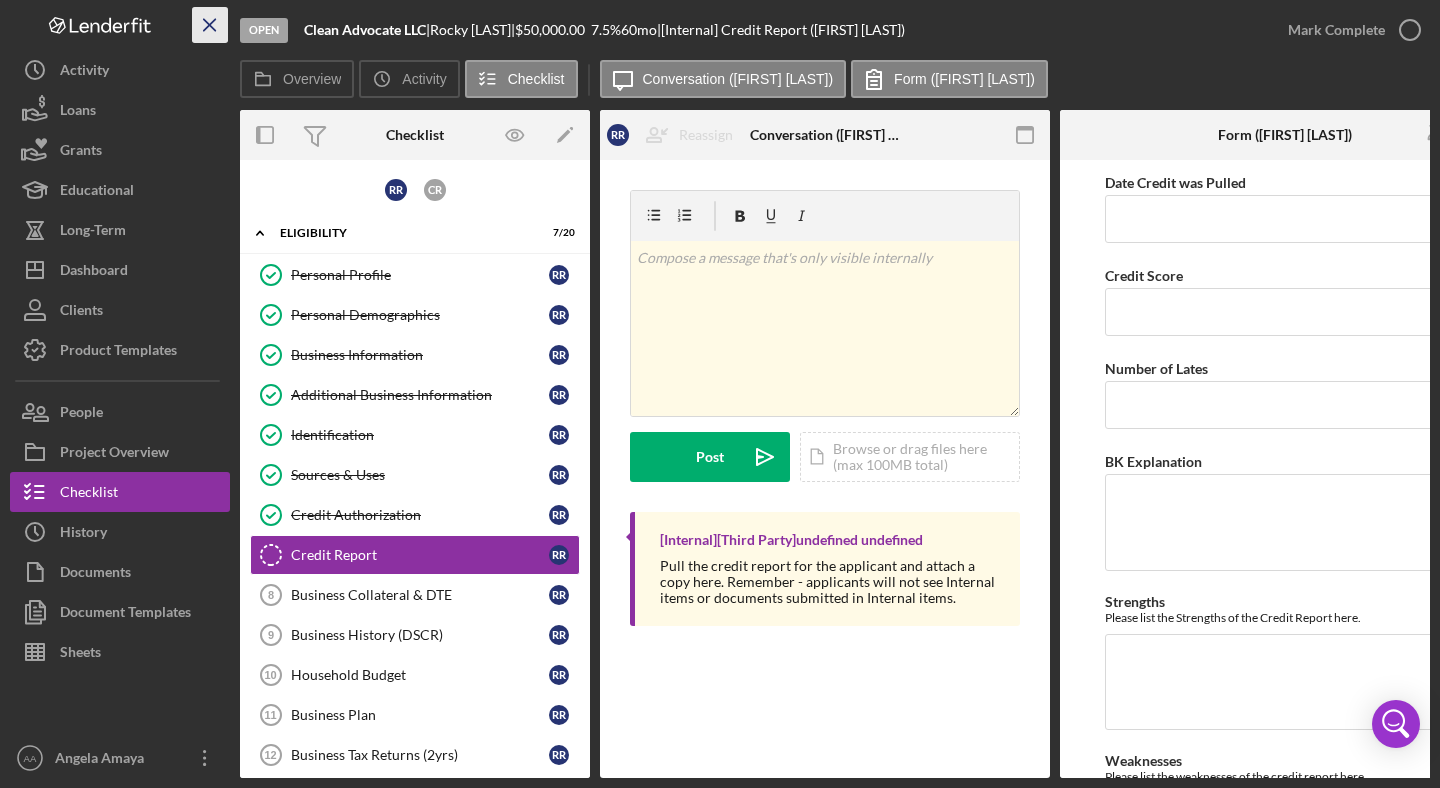 click on "Icon/Menu Close" 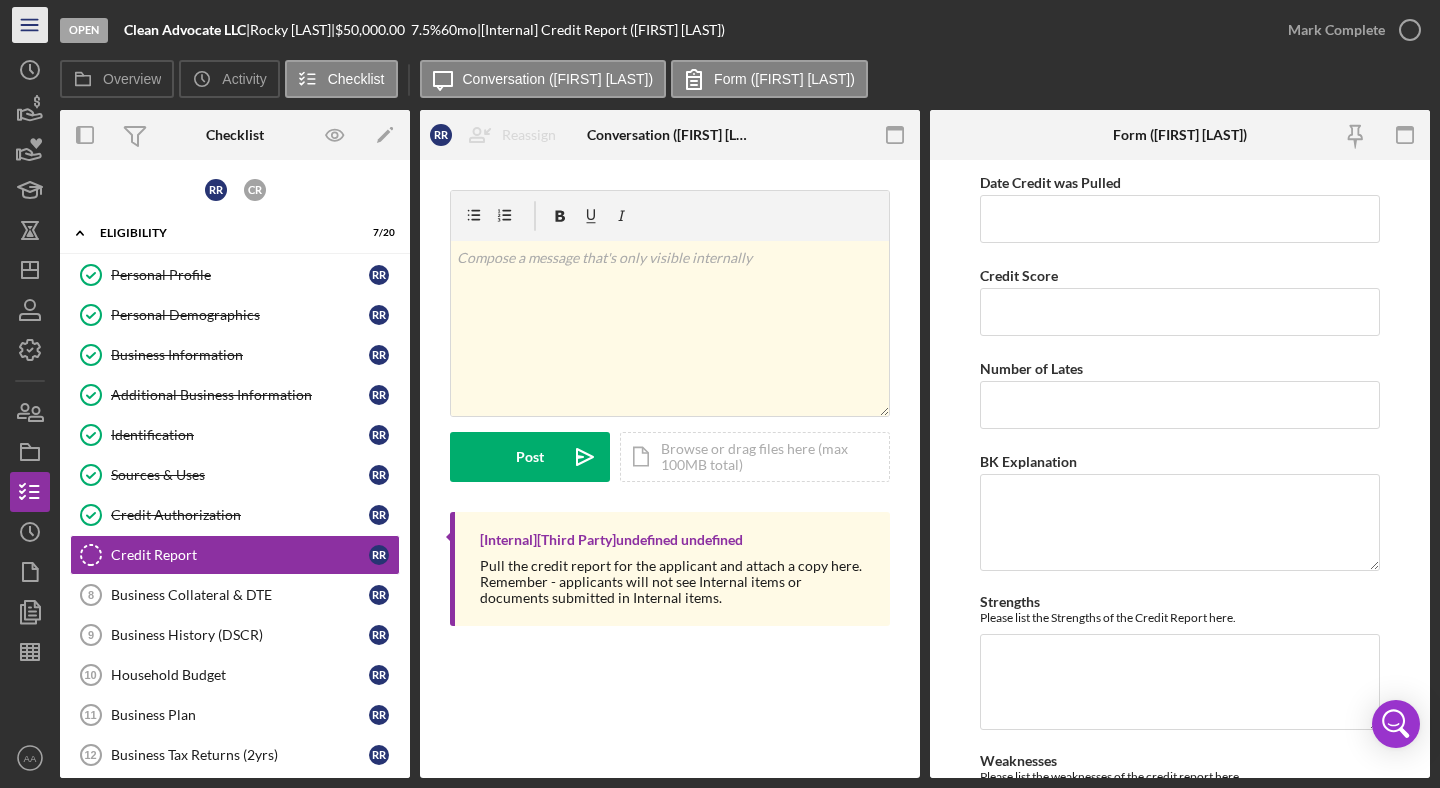 click on "Icon/Menu" 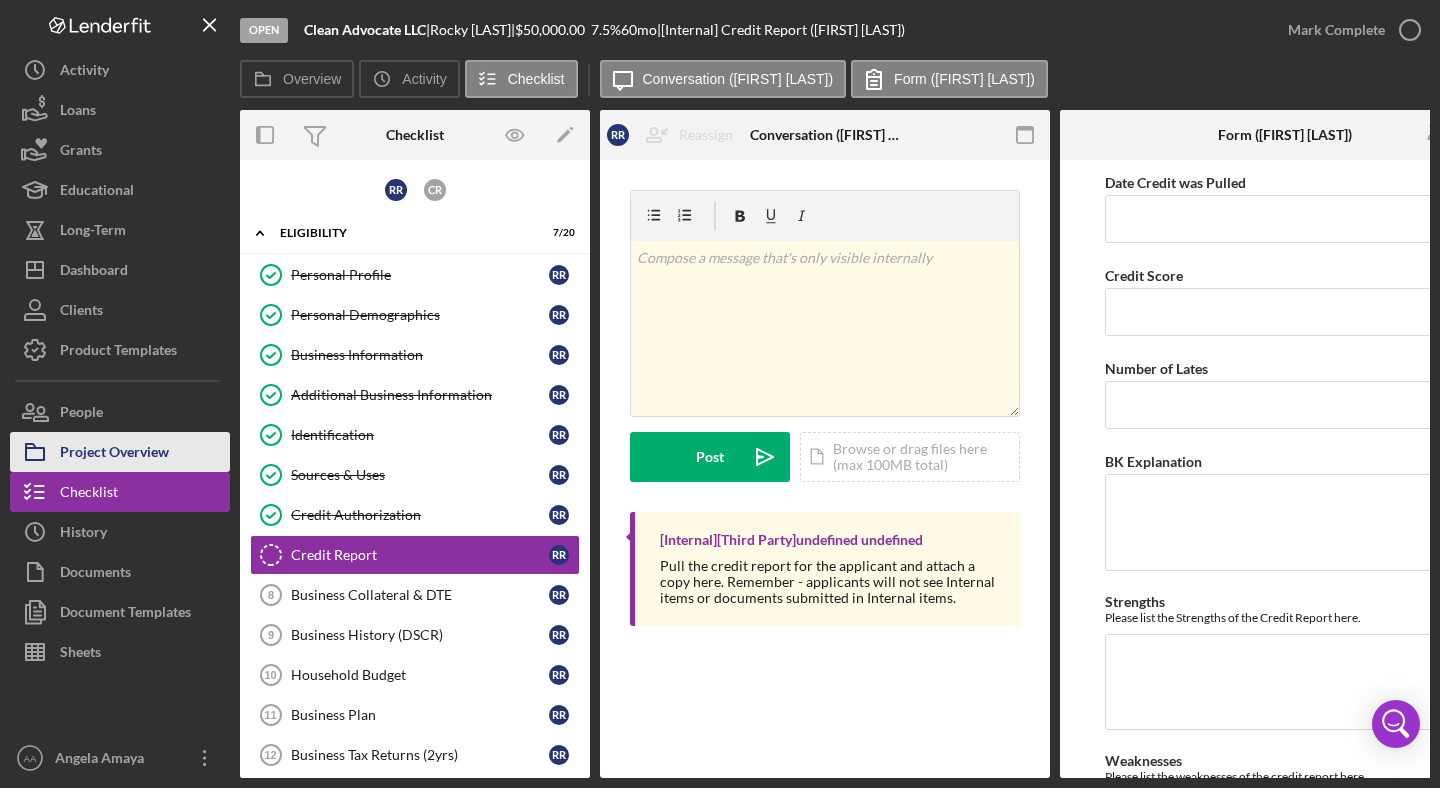 click on "Project Overview" at bounding box center (114, 454) 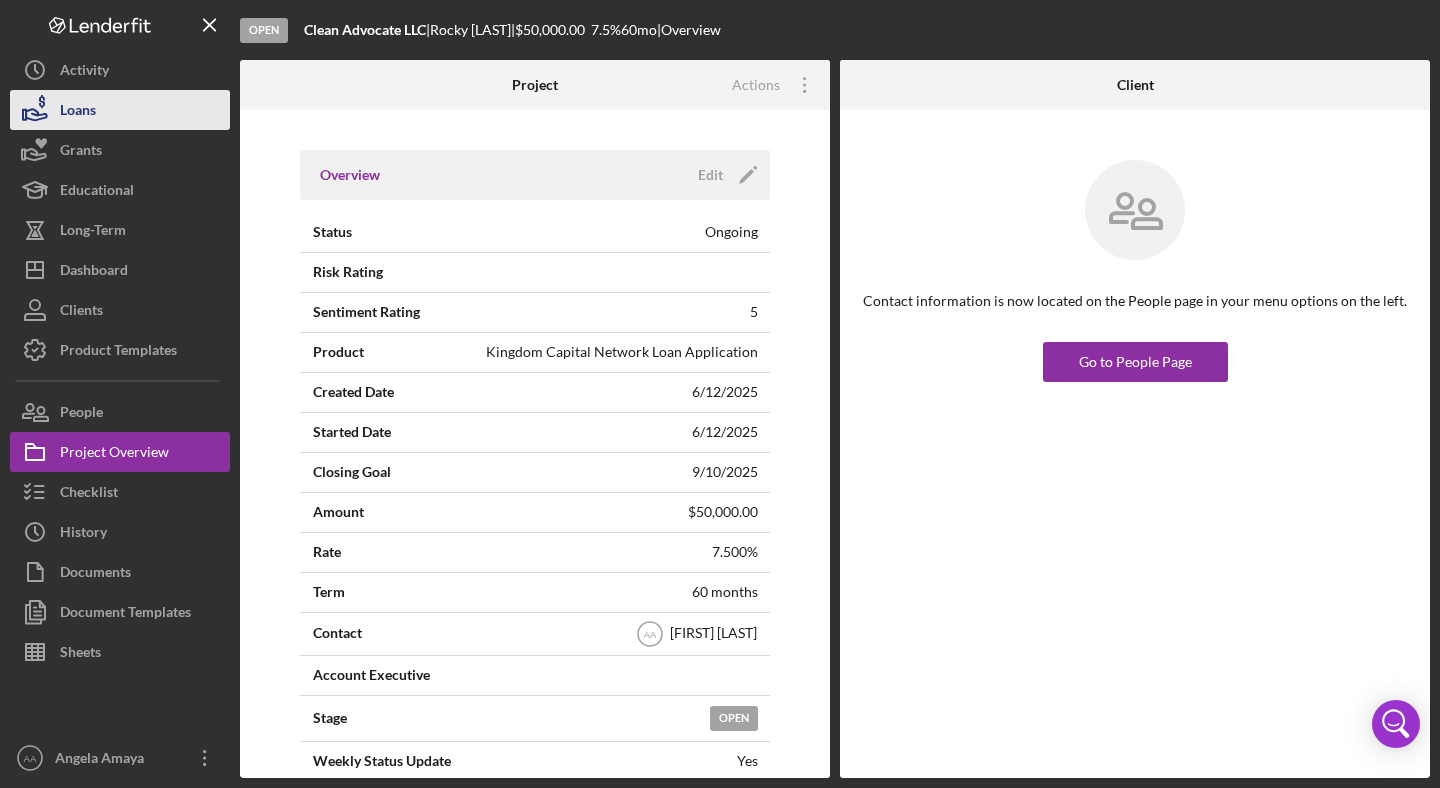 click on "Loans" at bounding box center (78, 112) 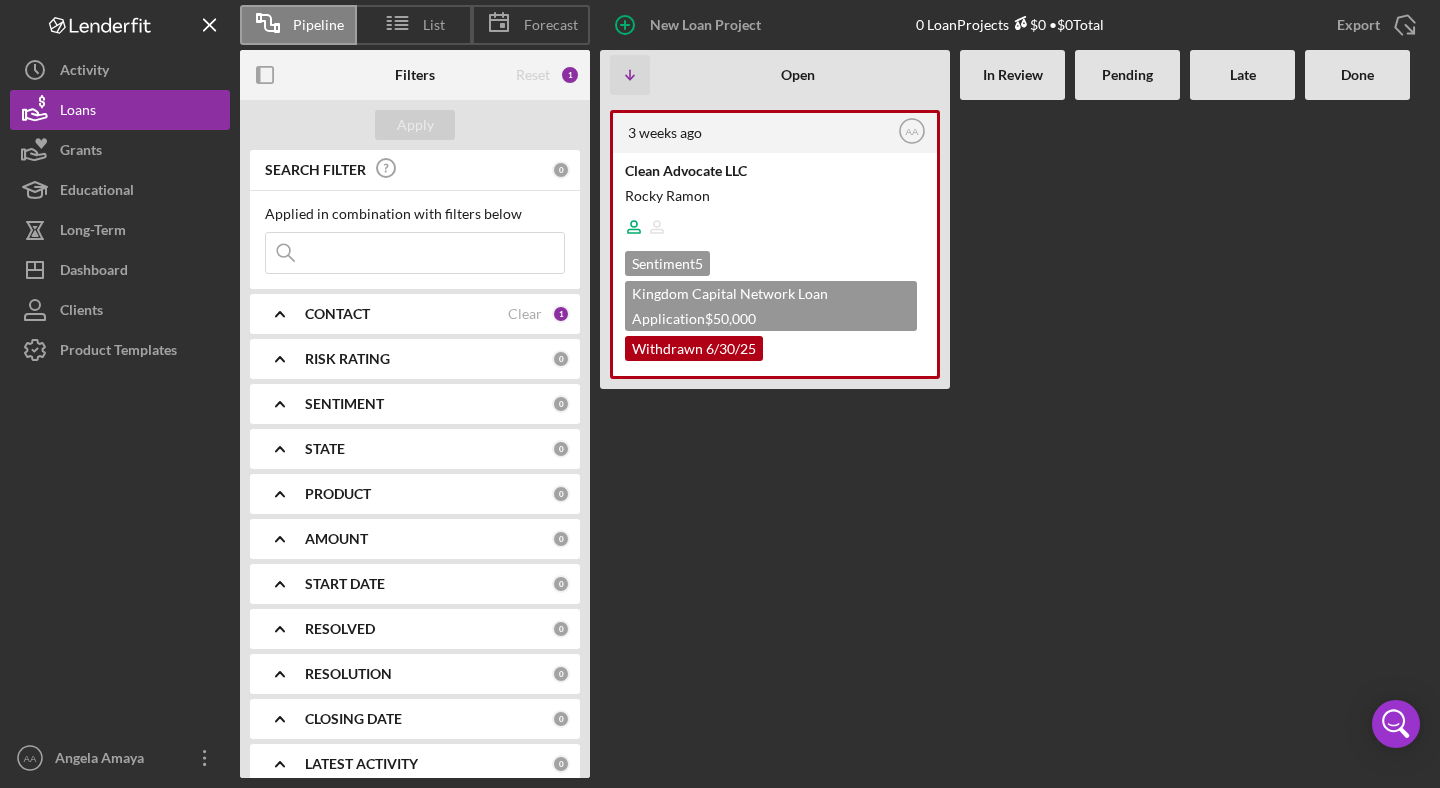 click on "CONTACT" at bounding box center [406, 314] 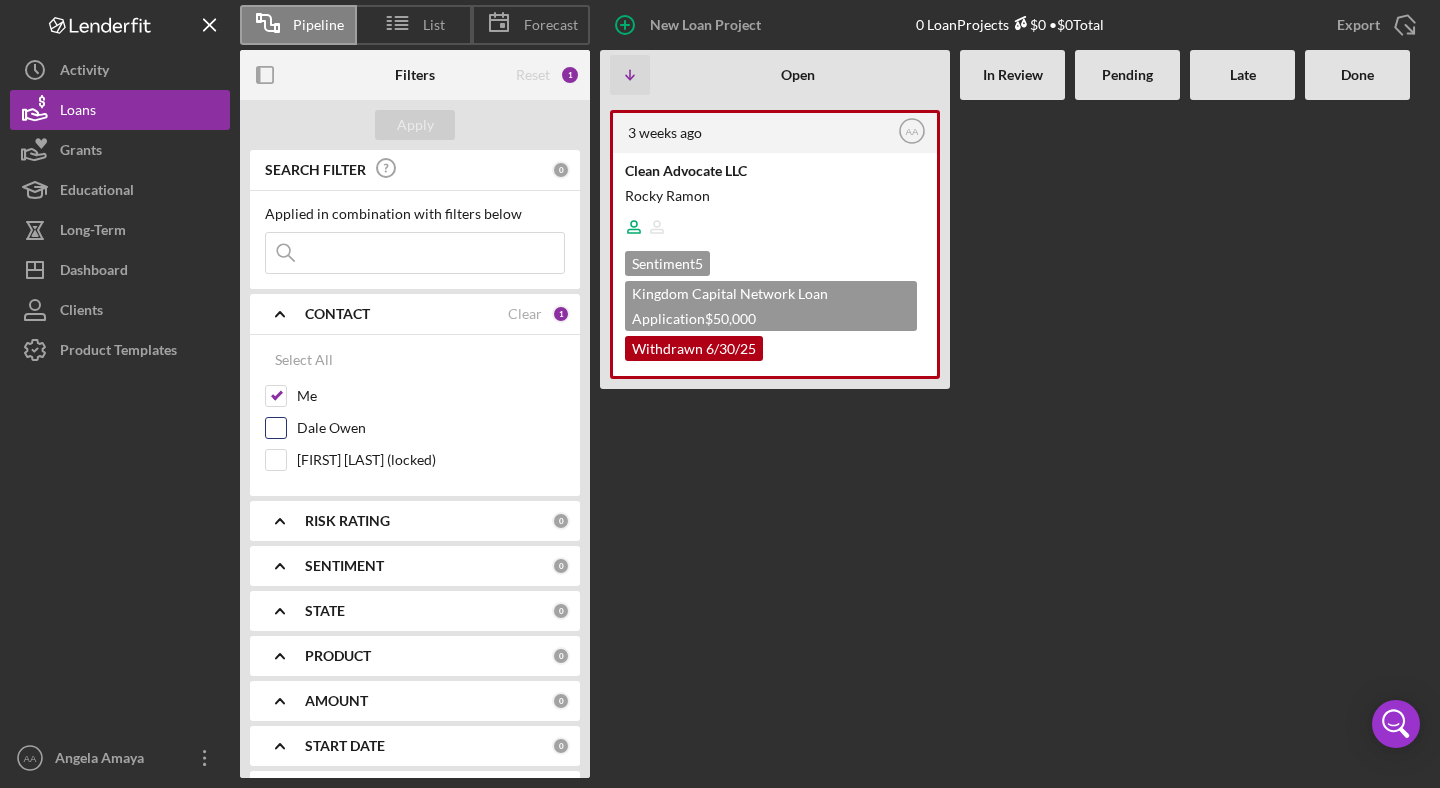click on "Dale Owen" at bounding box center (431, 428) 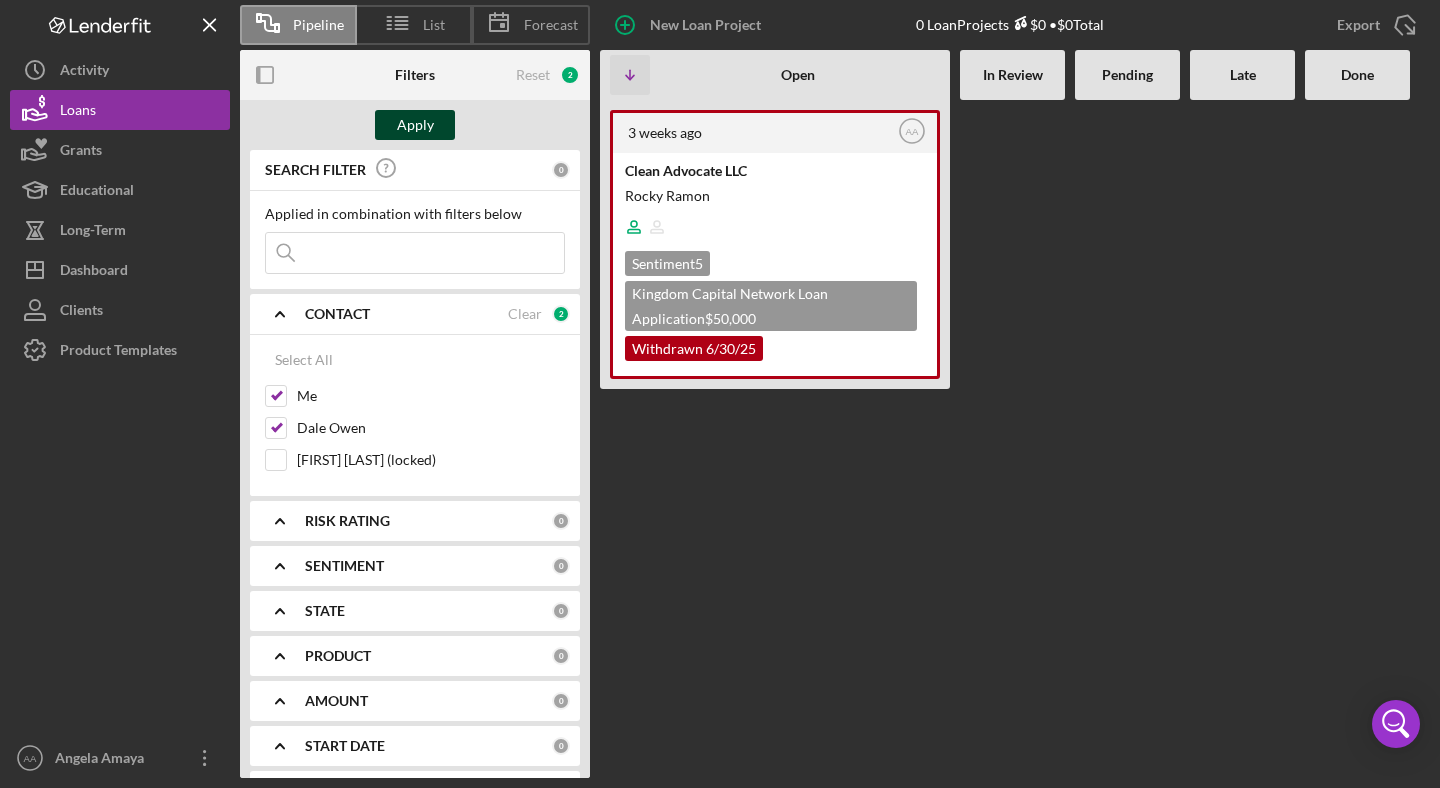 click on "Apply" at bounding box center [415, 125] 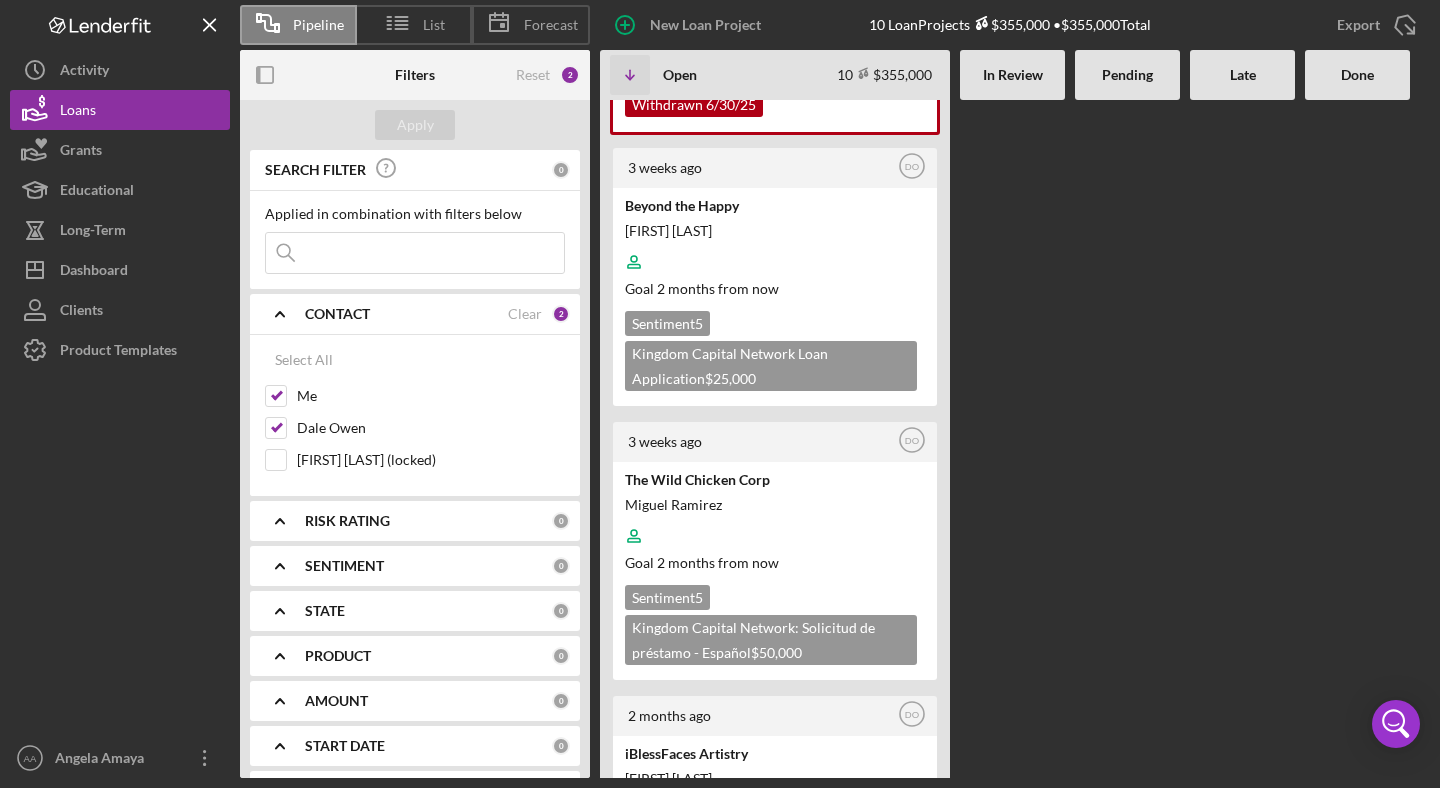 scroll, scrollTop: 2352, scrollLeft: 0, axis: vertical 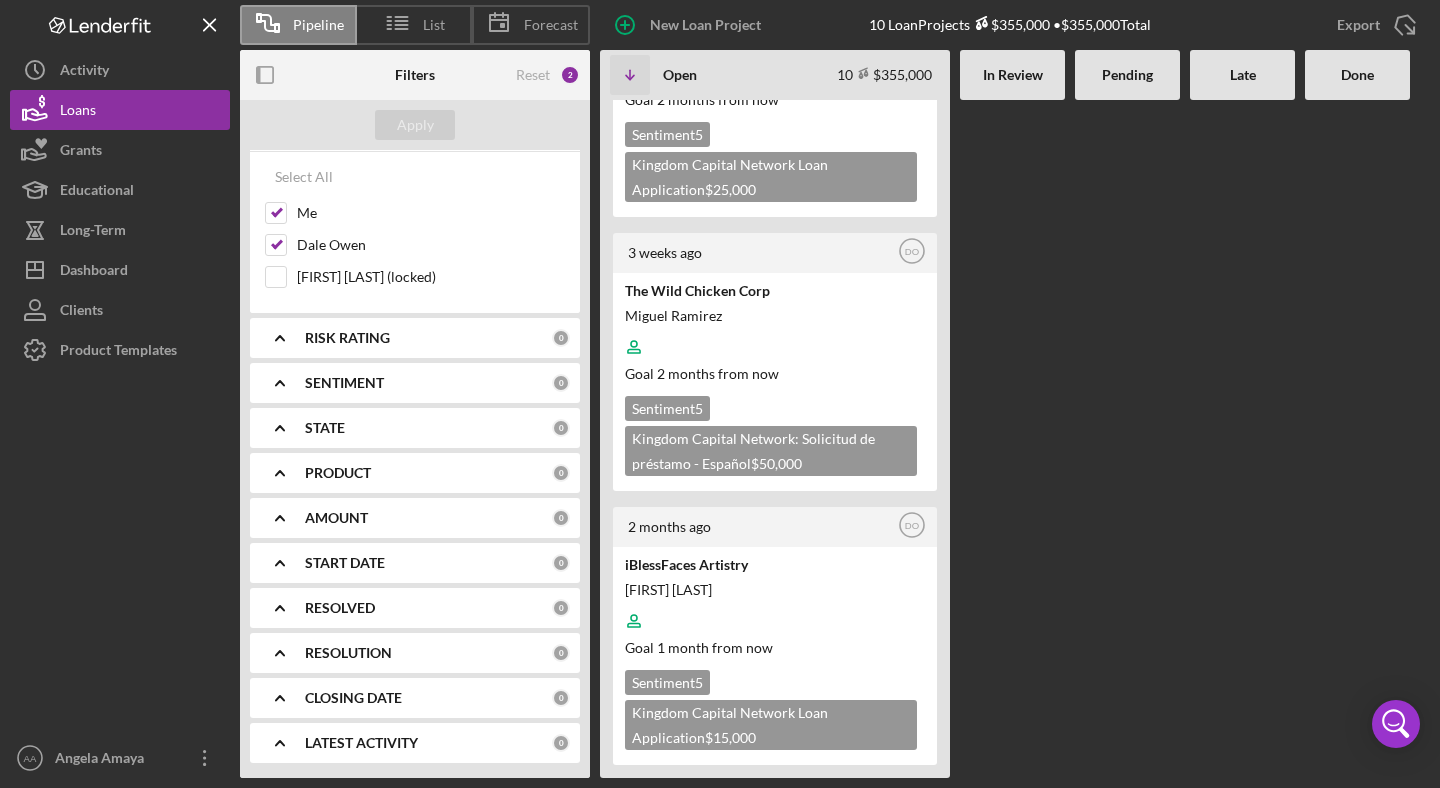 click on "PRODUCT" at bounding box center [338, 473] 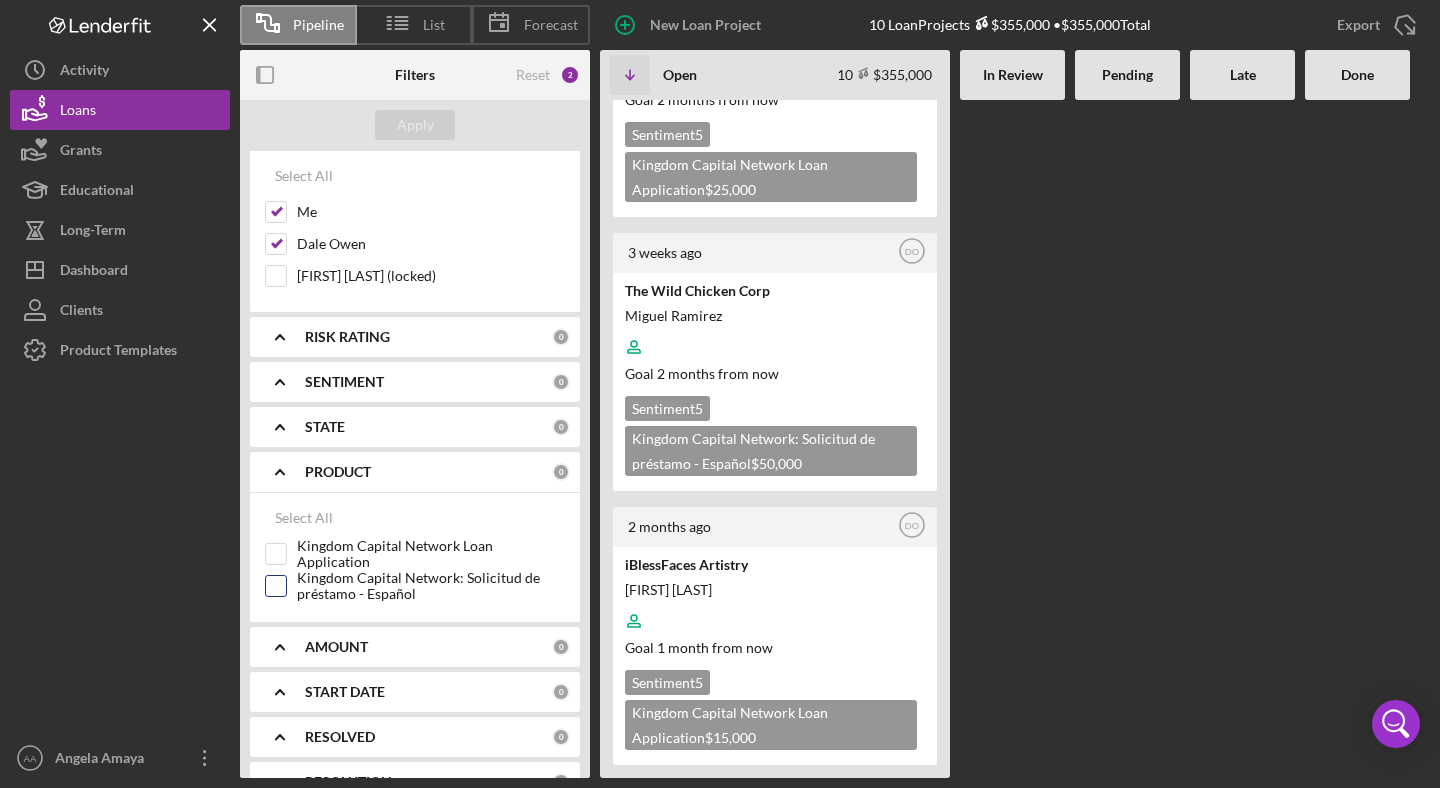 click on "Kingdom Capital Network: Solicitud de préstamo - Español" at bounding box center [431, 586] 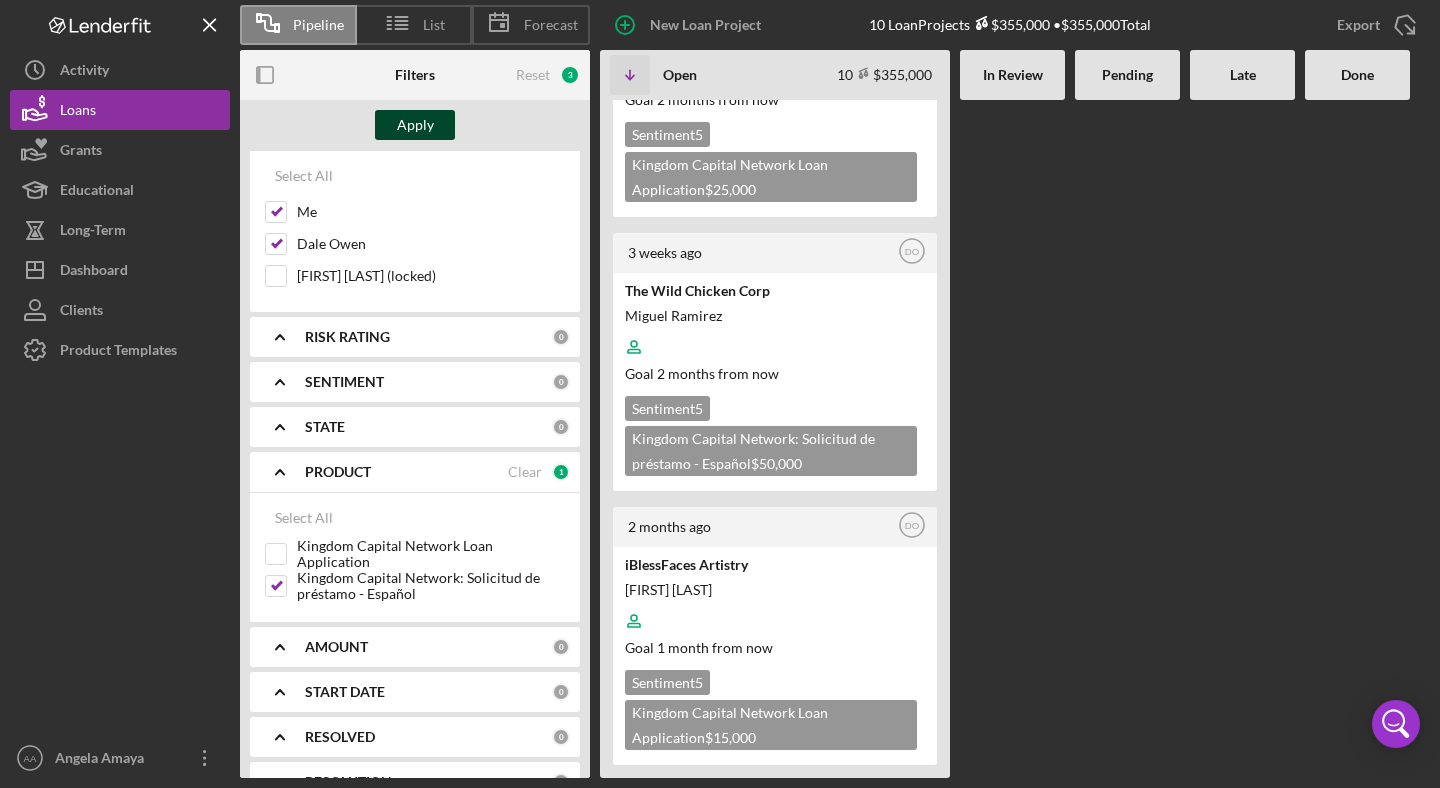 click on "Apply" at bounding box center [415, 125] 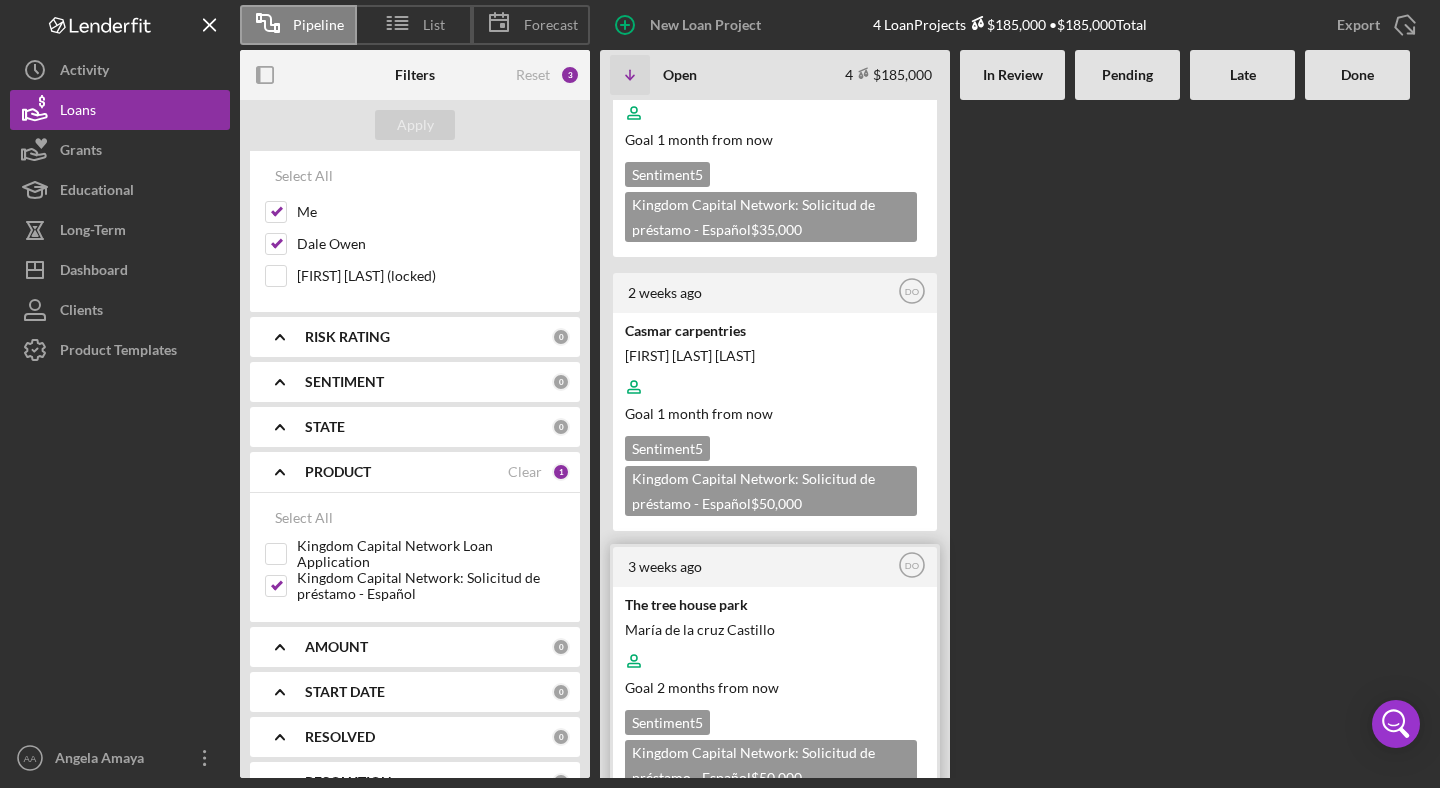 scroll, scrollTop: 0, scrollLeft: 0, axis: both 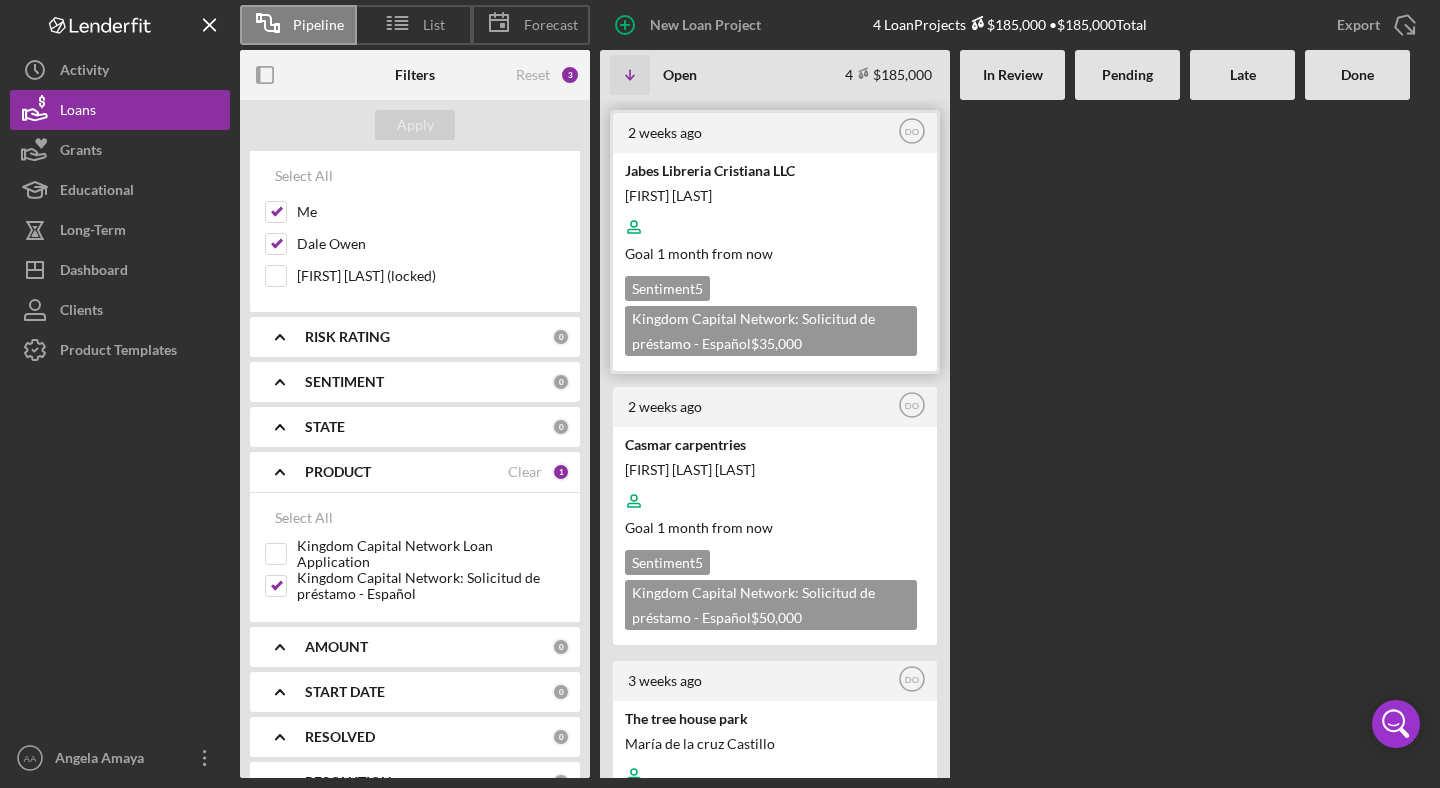 click at bounding box center [773, 227] 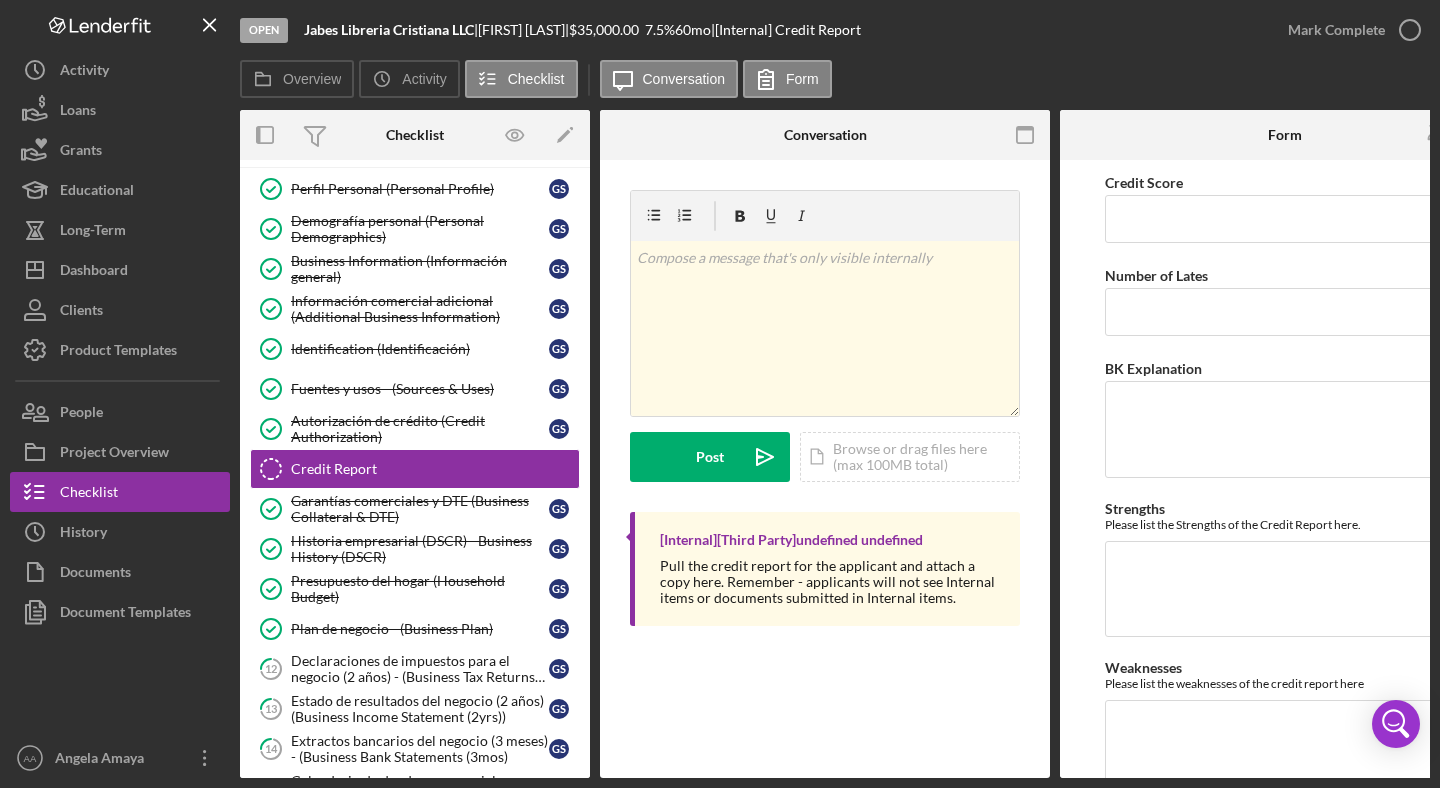 scroll, scrollTop: 43, scrollLeft: 0, axis: vertical 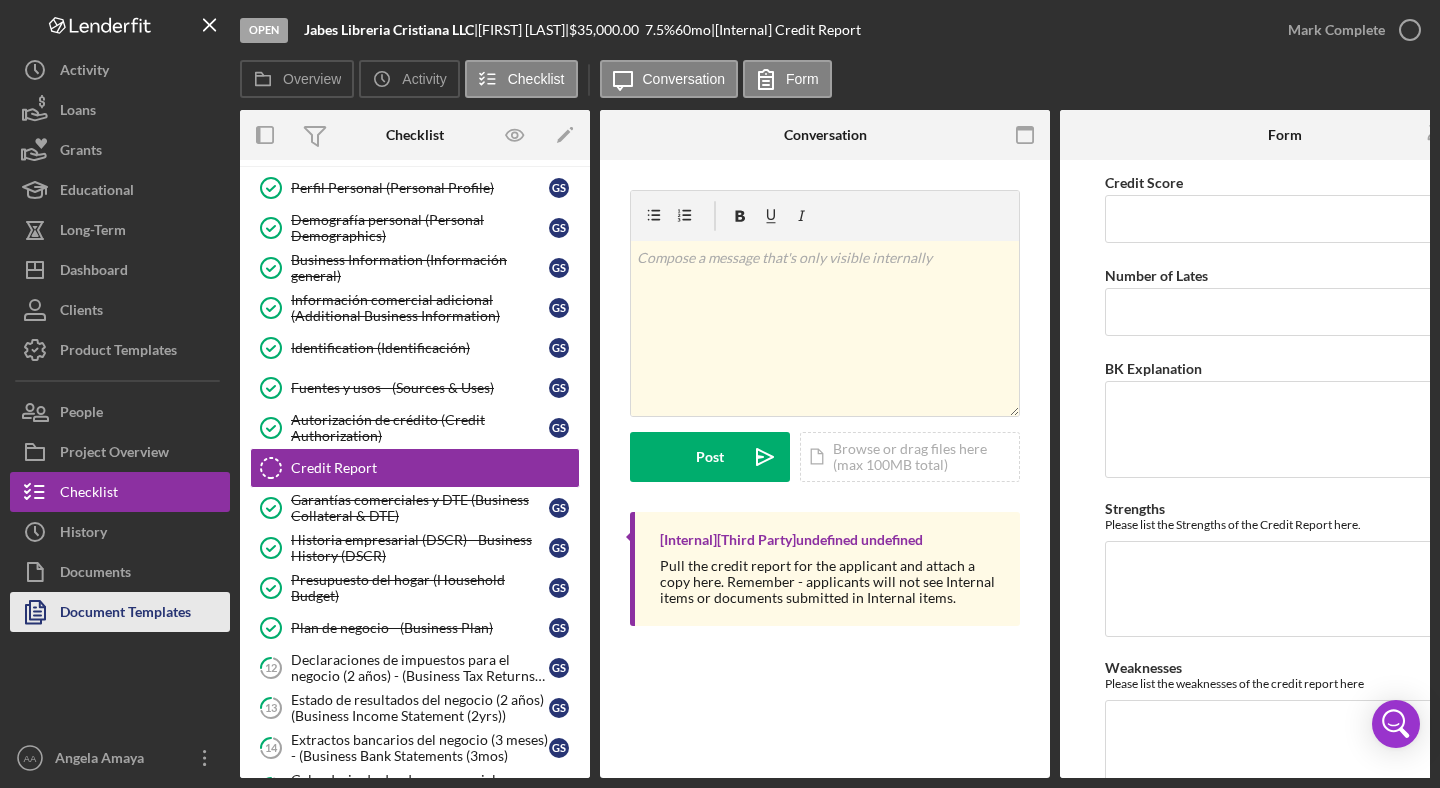 click on "Document Templates" at bounding box center [125, 614] 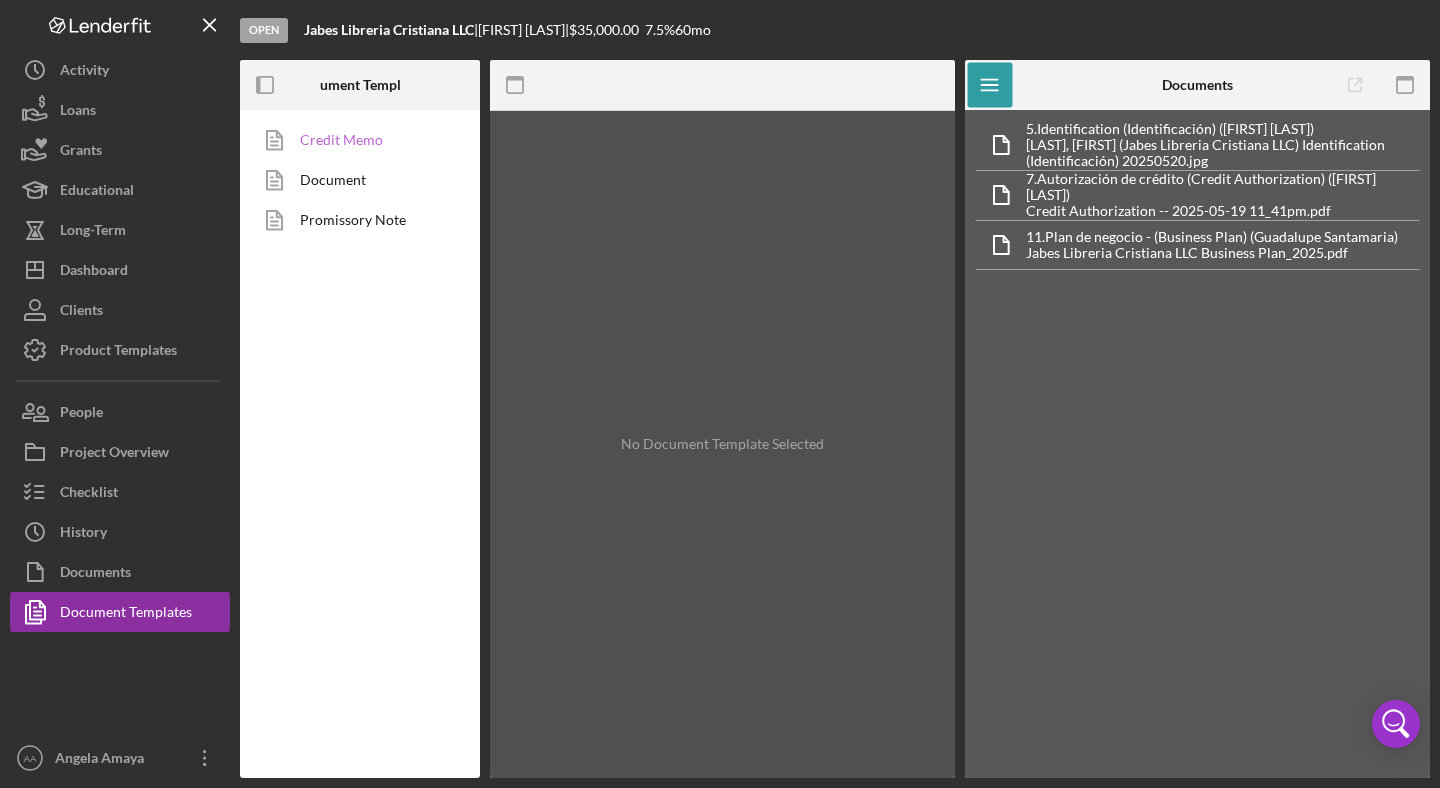 click on "Credit Memo" at bounding box center [355, 140] 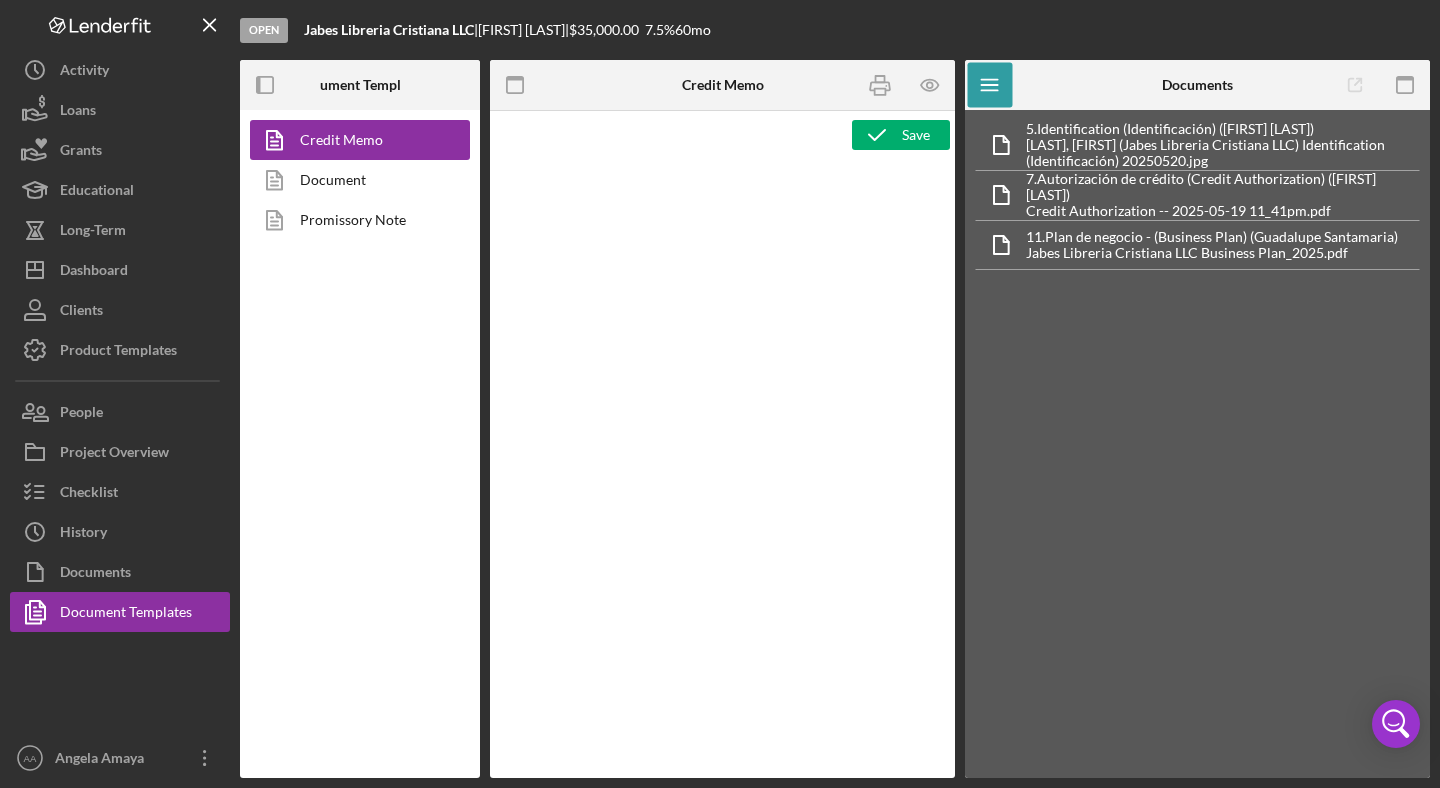 type on "<p><span style="font-size: 12pt;"><br><br><br><br></span></p>
<p><span style="font-size: 12pt;">&nbsp;</span></p>
<div>&nbsp;</div>" 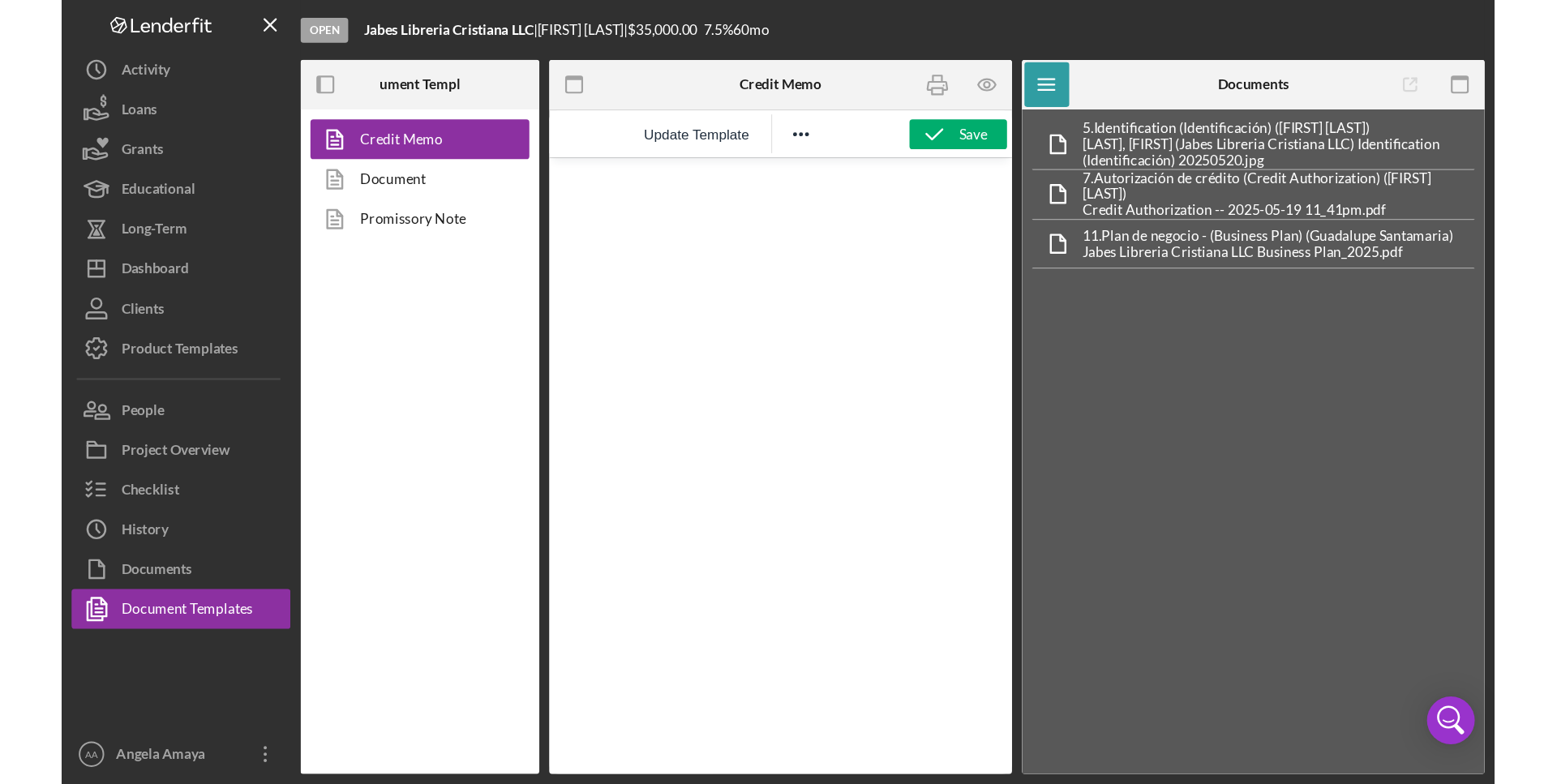 scroll, scrollTop: 0, scrollLeft: 0, axis: both 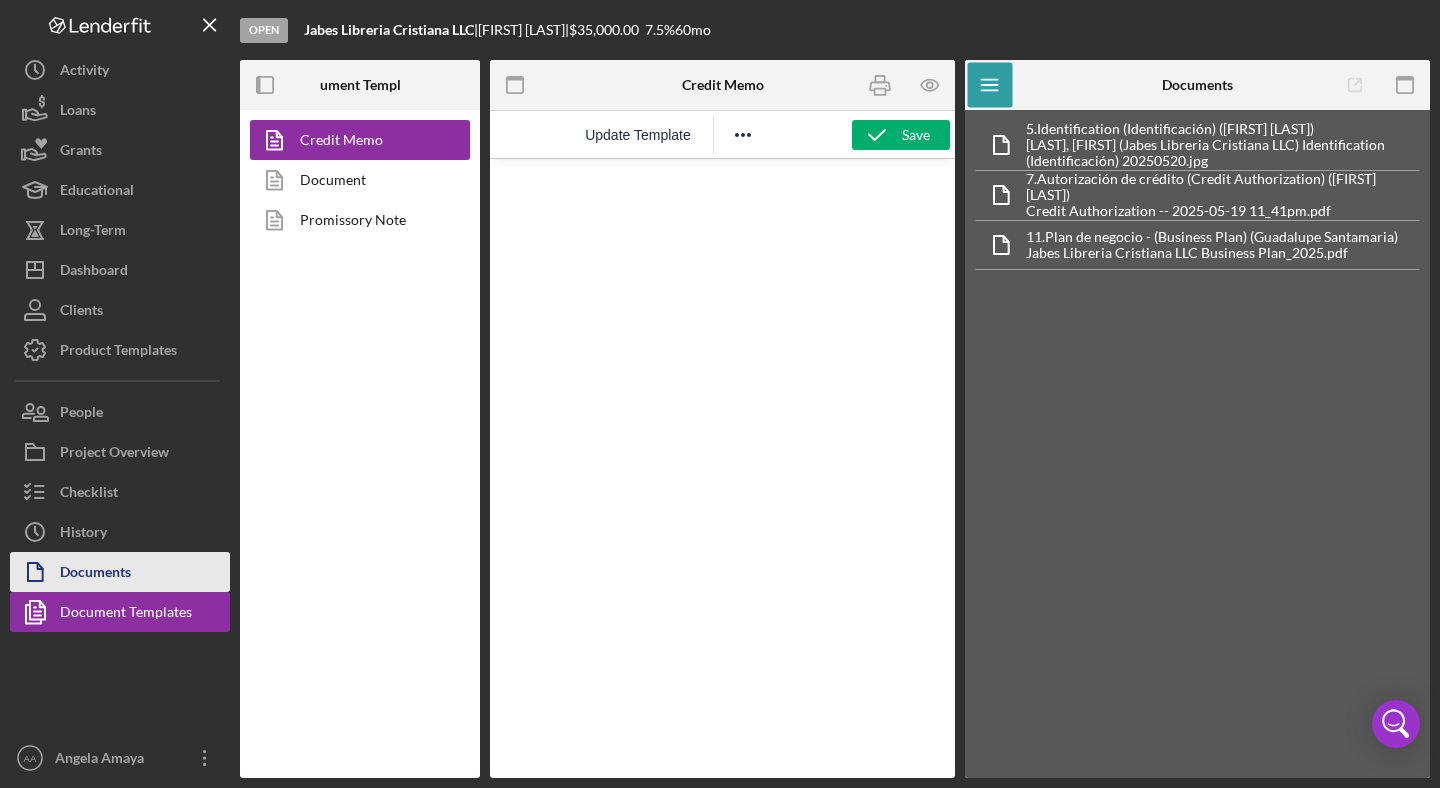 click on "Documents" at bounding box center [120, 572] 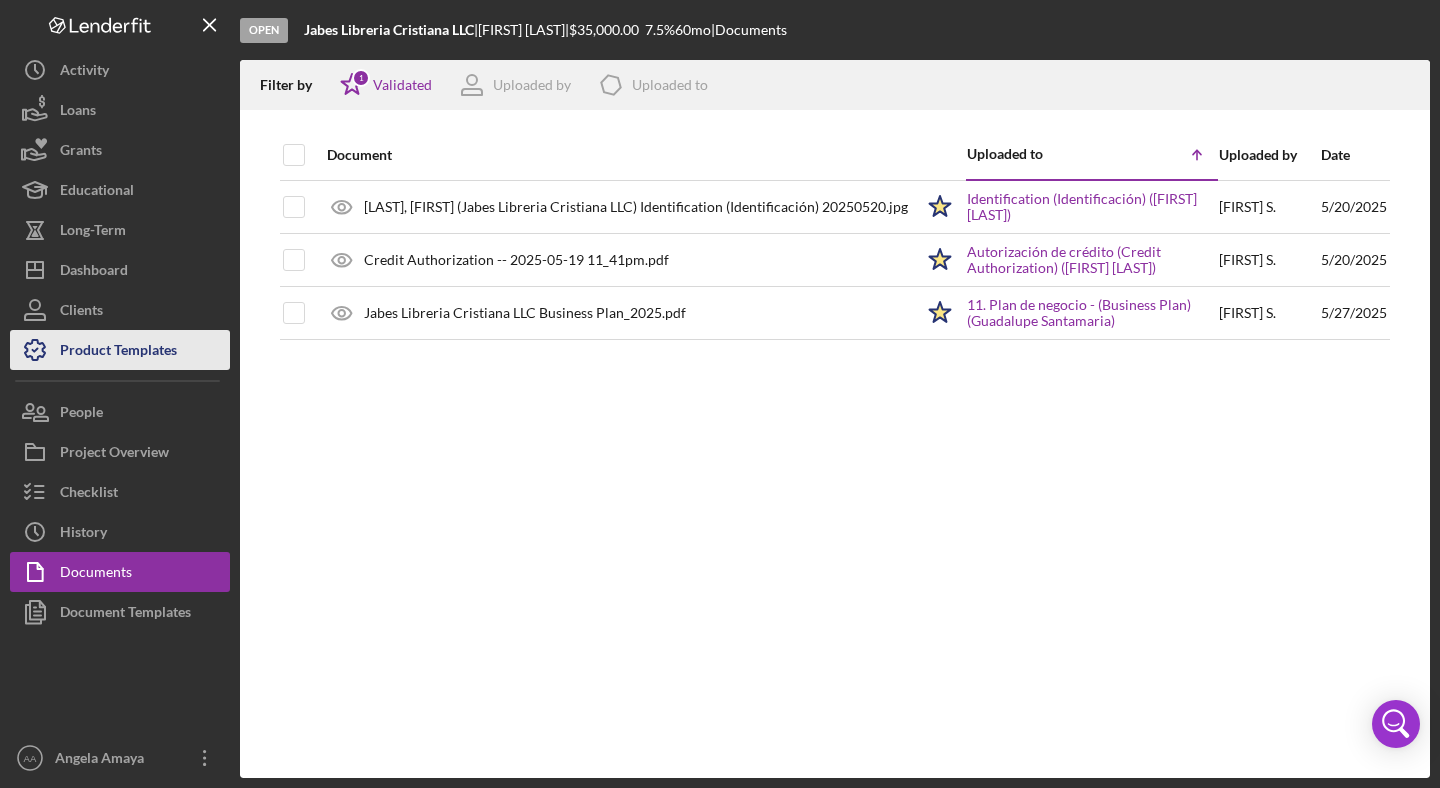 click on "Product Templates" at bounding box center (118, 352) 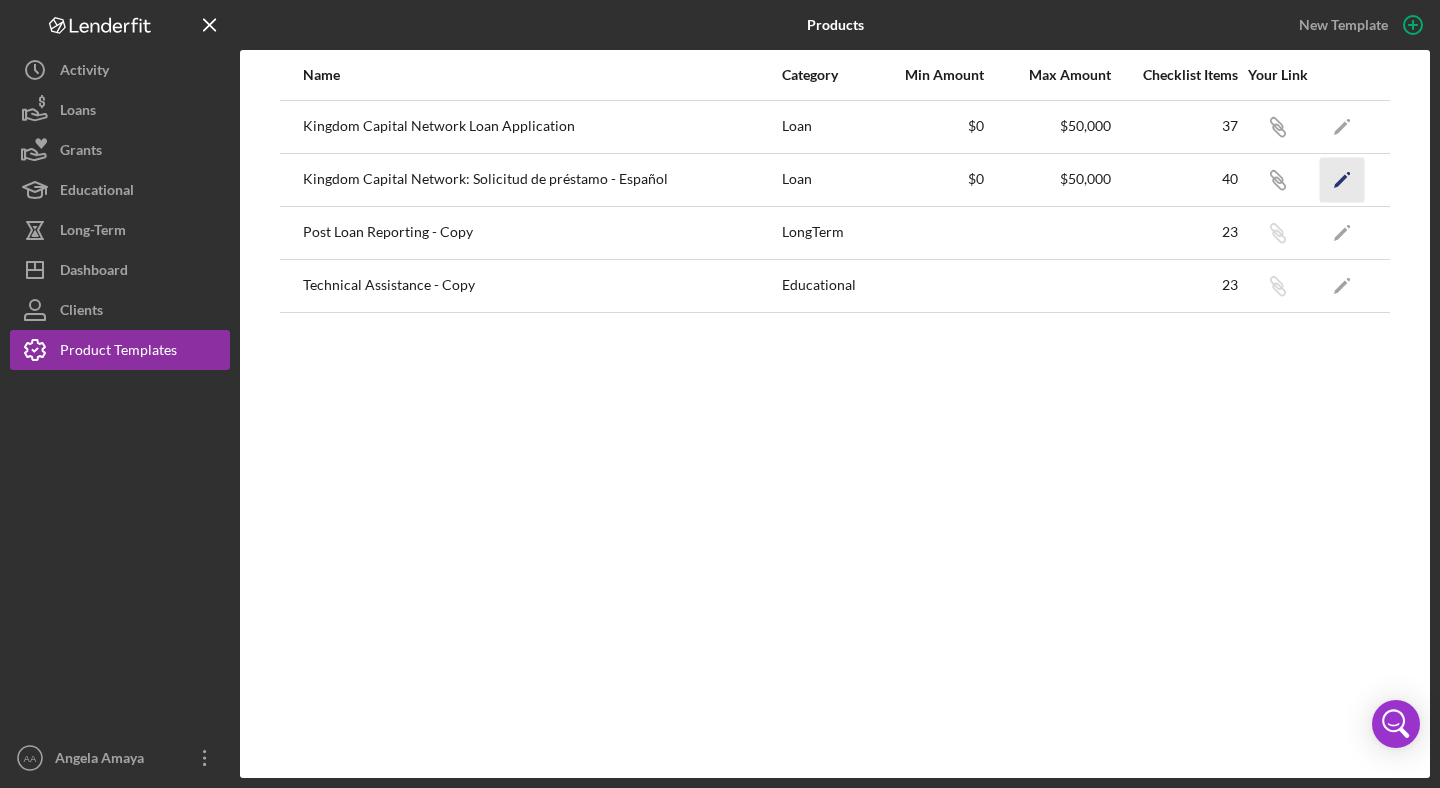 click on "Icon/Edit" 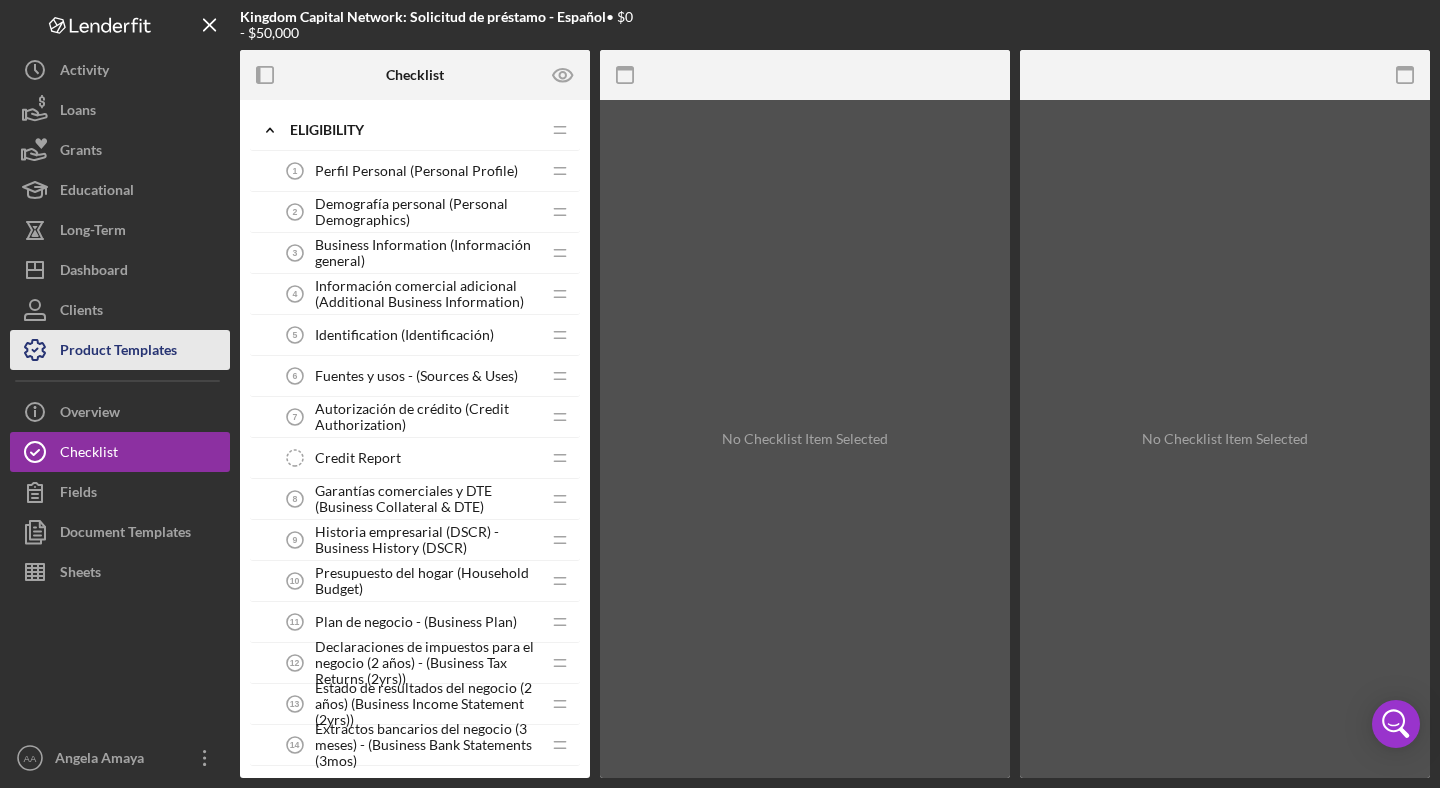 click on "Product Templates" at bounding box center (118, 352) 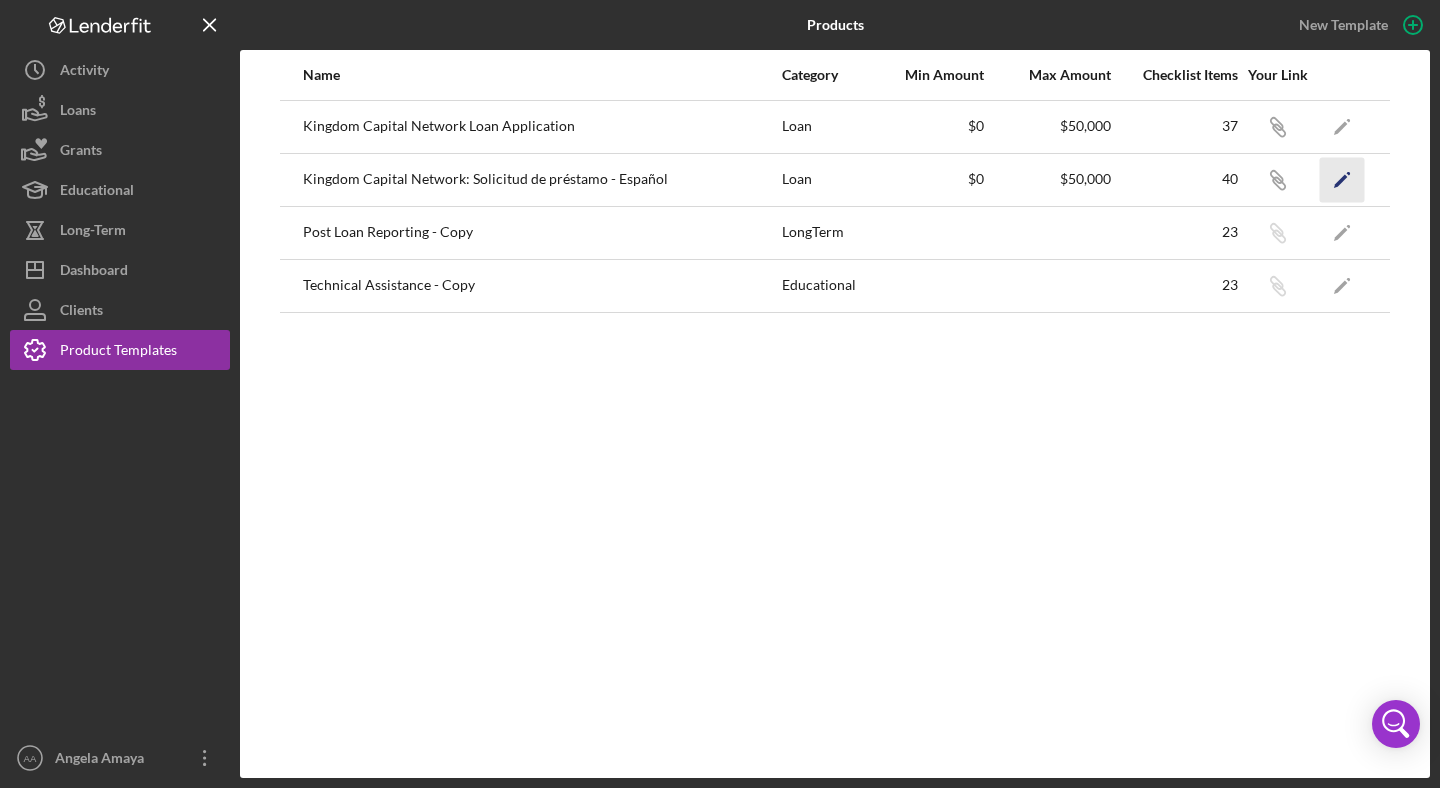 click on "Icon/Edit" 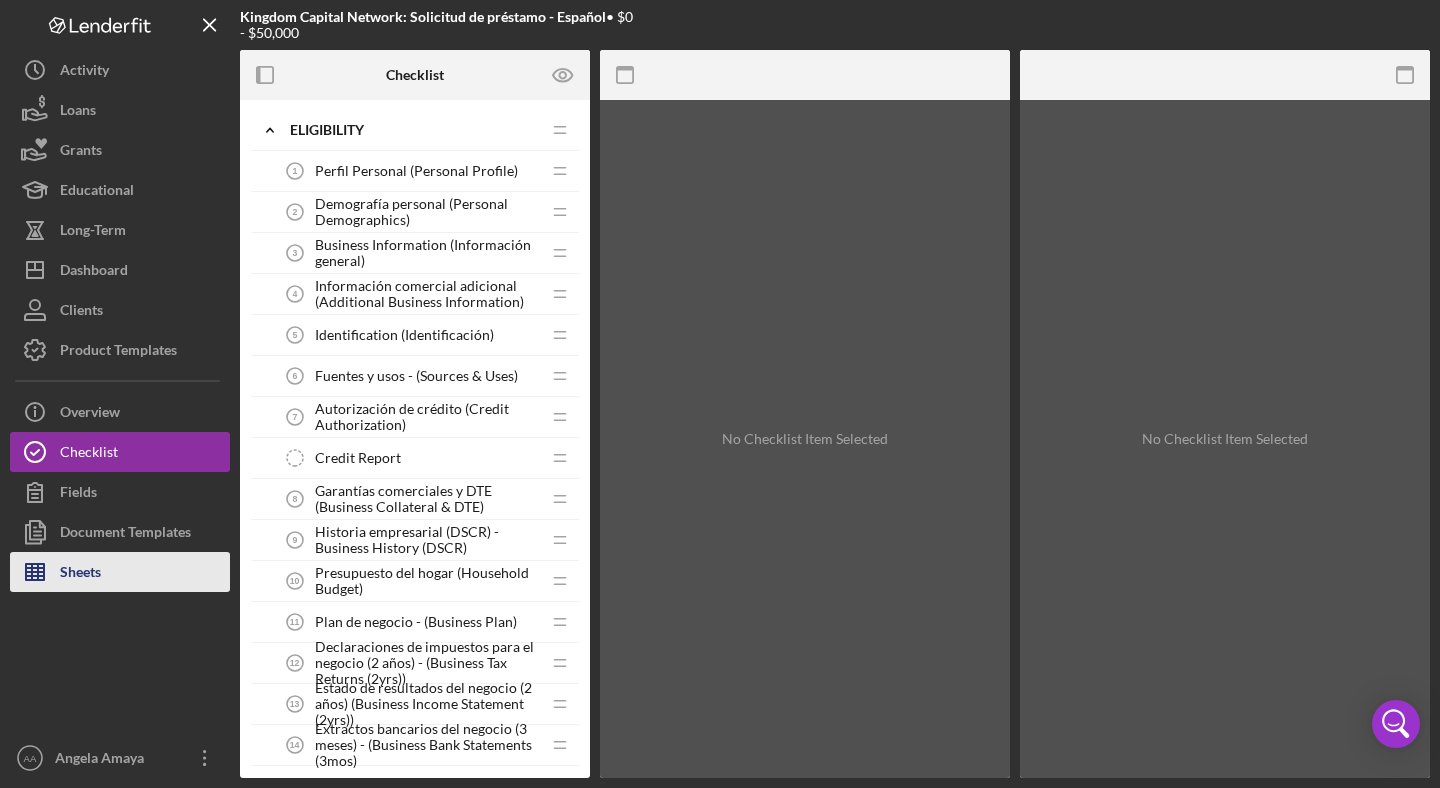 click on "Sheets" at bounding box center [120, 572] 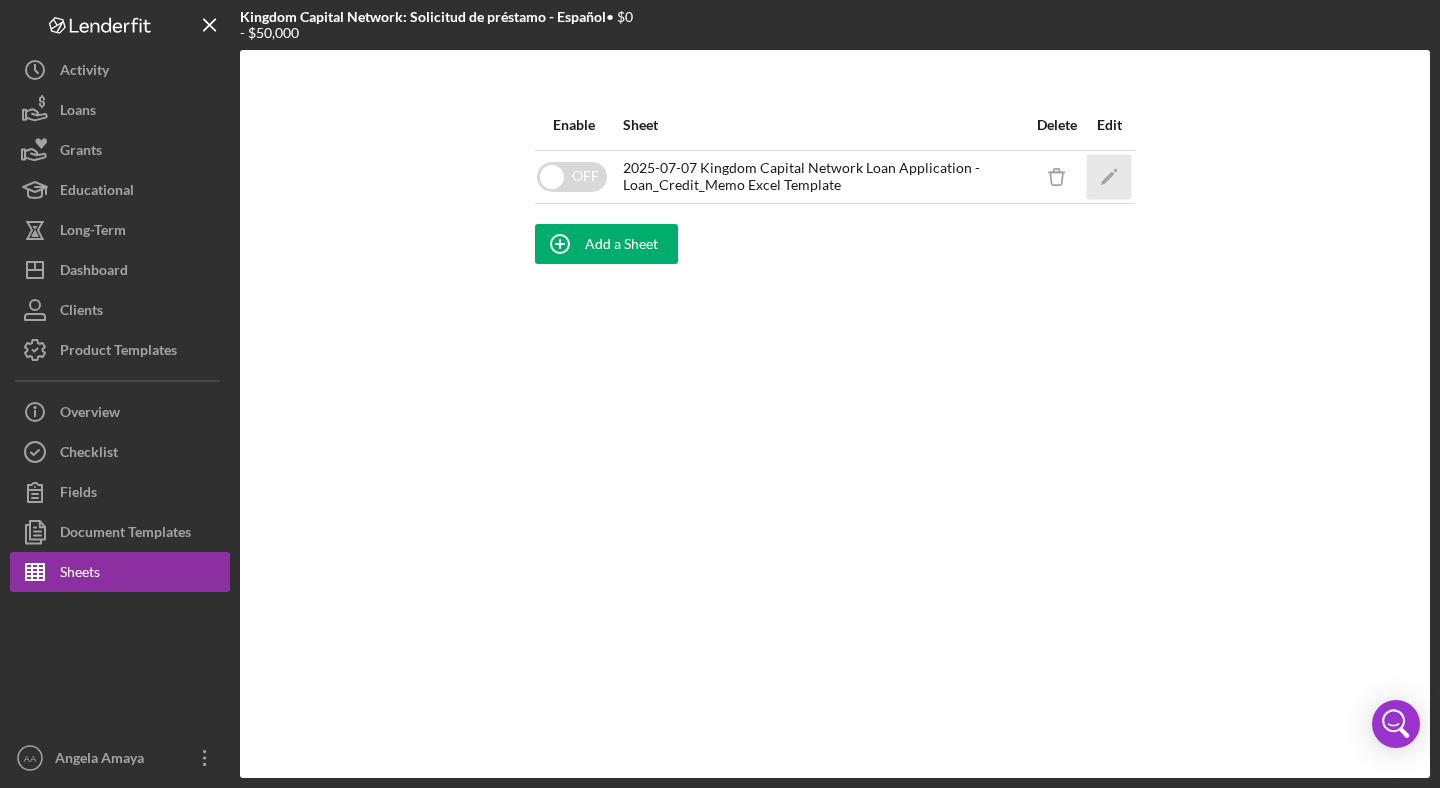 click on "Icon/Edit" 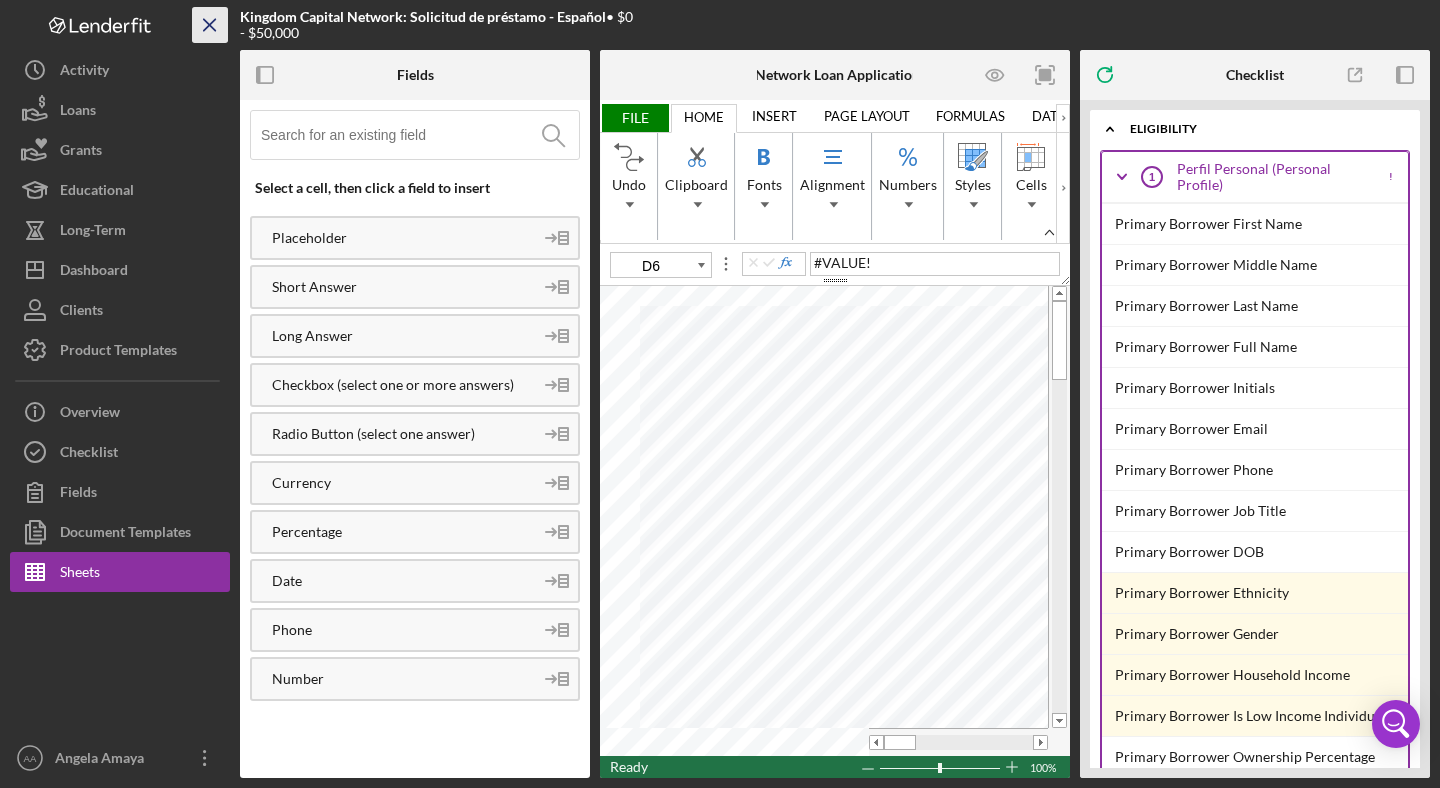 click on "Icon/Menu Close" 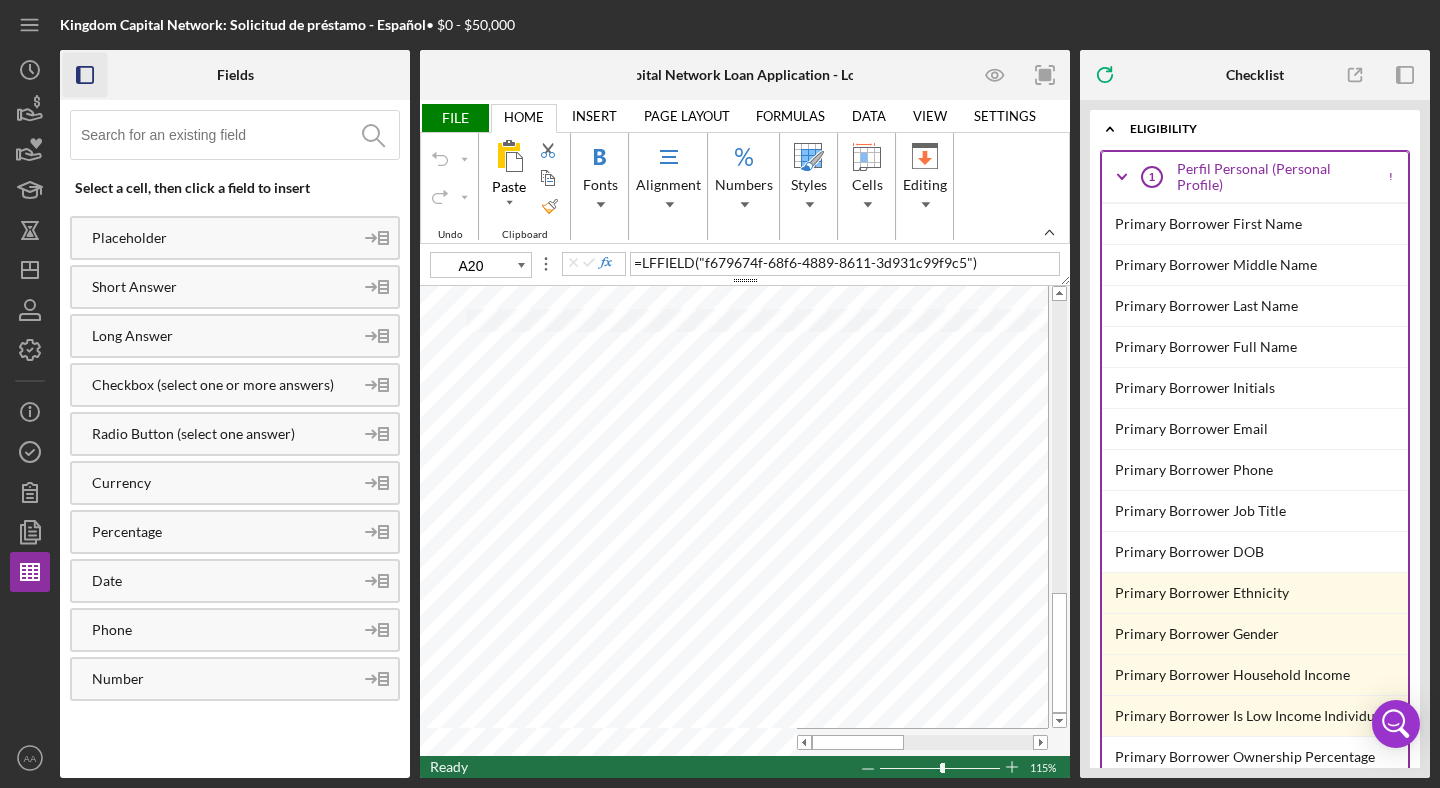 click 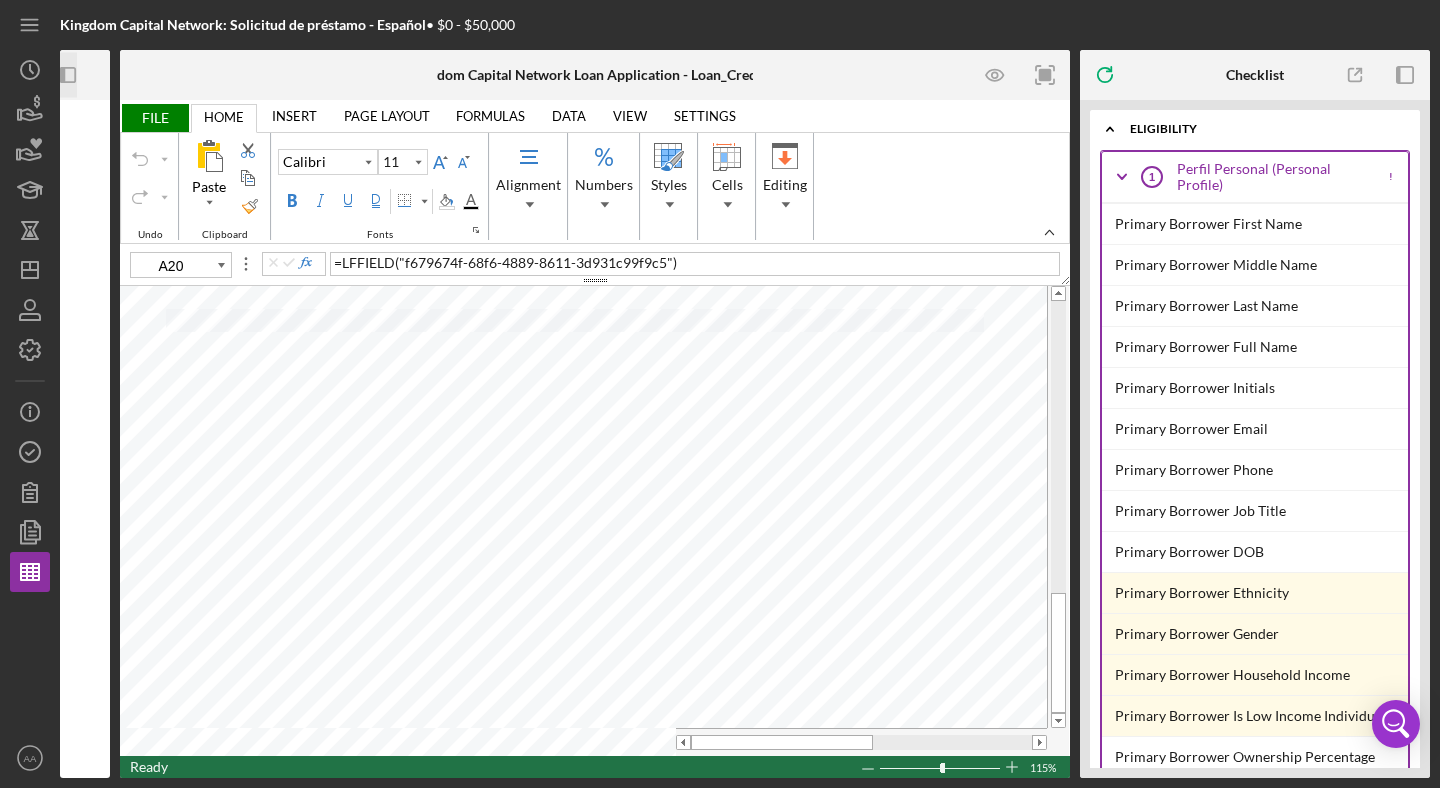 click on "Icon/Panel Side Expand" 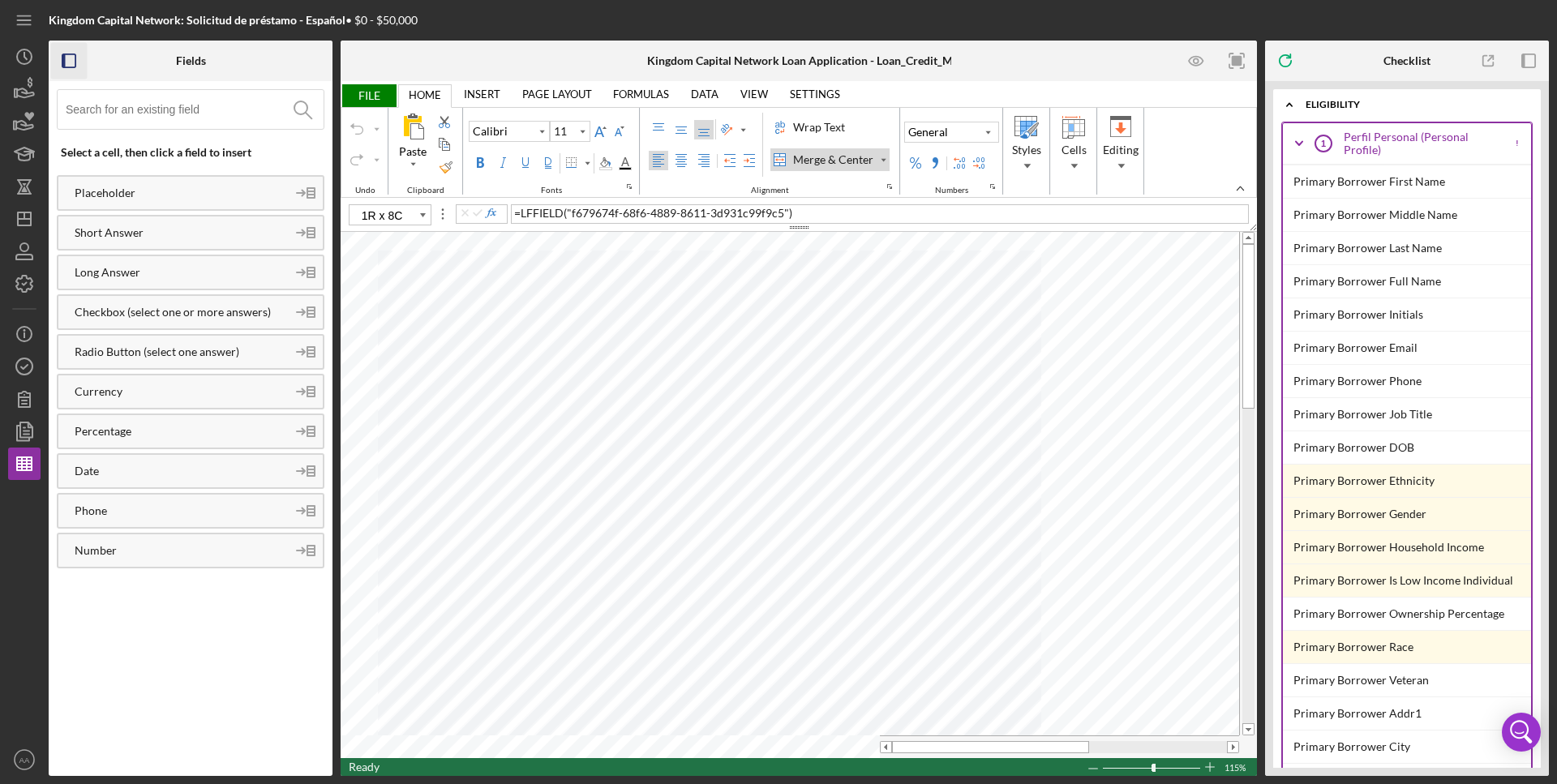 type on "A15" 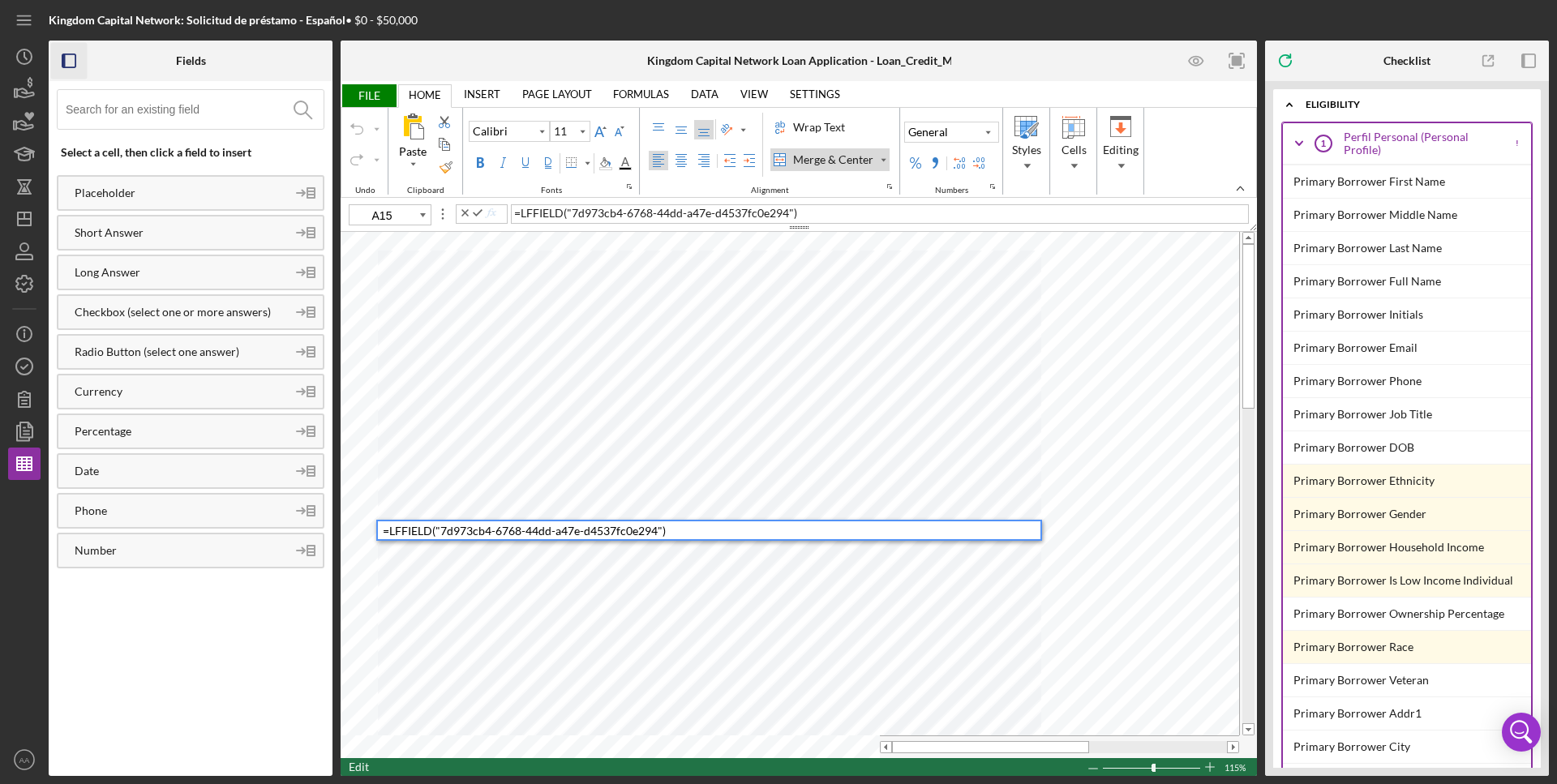 click on "= LFFIELD ( "7d973cb4-6768-44dd-a47e-d4537fc0e294" )" at bounding box center (711, 530) 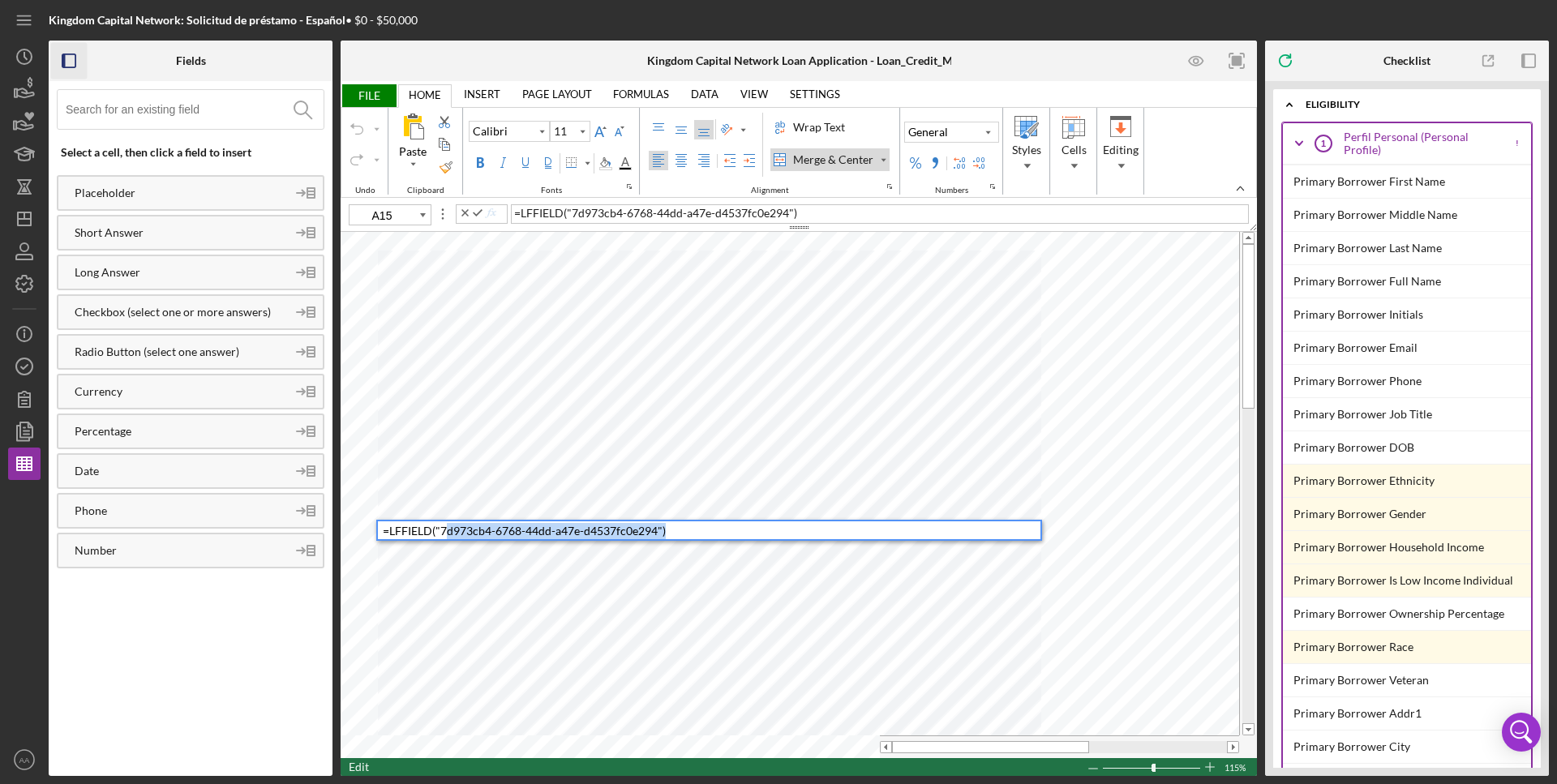 drag, startPoint x: 672, startPoint y: 536, endPoint x: 203, endPoint y: 533, distance: 469.0096 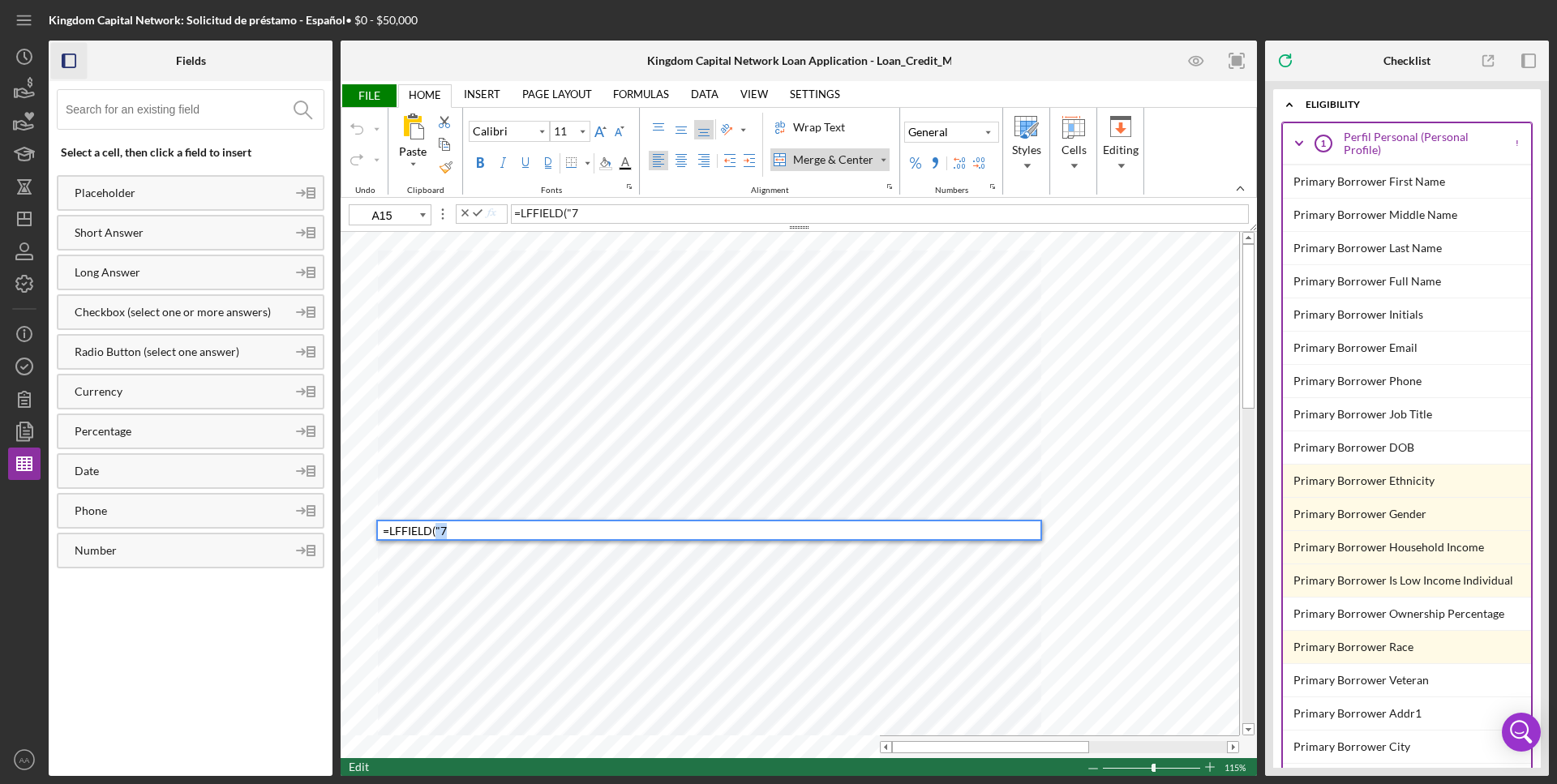 drag, startPoint x: 446, startPoint y: 529, endPoint x: 438, endPoint y: 532, distance: 8.544004 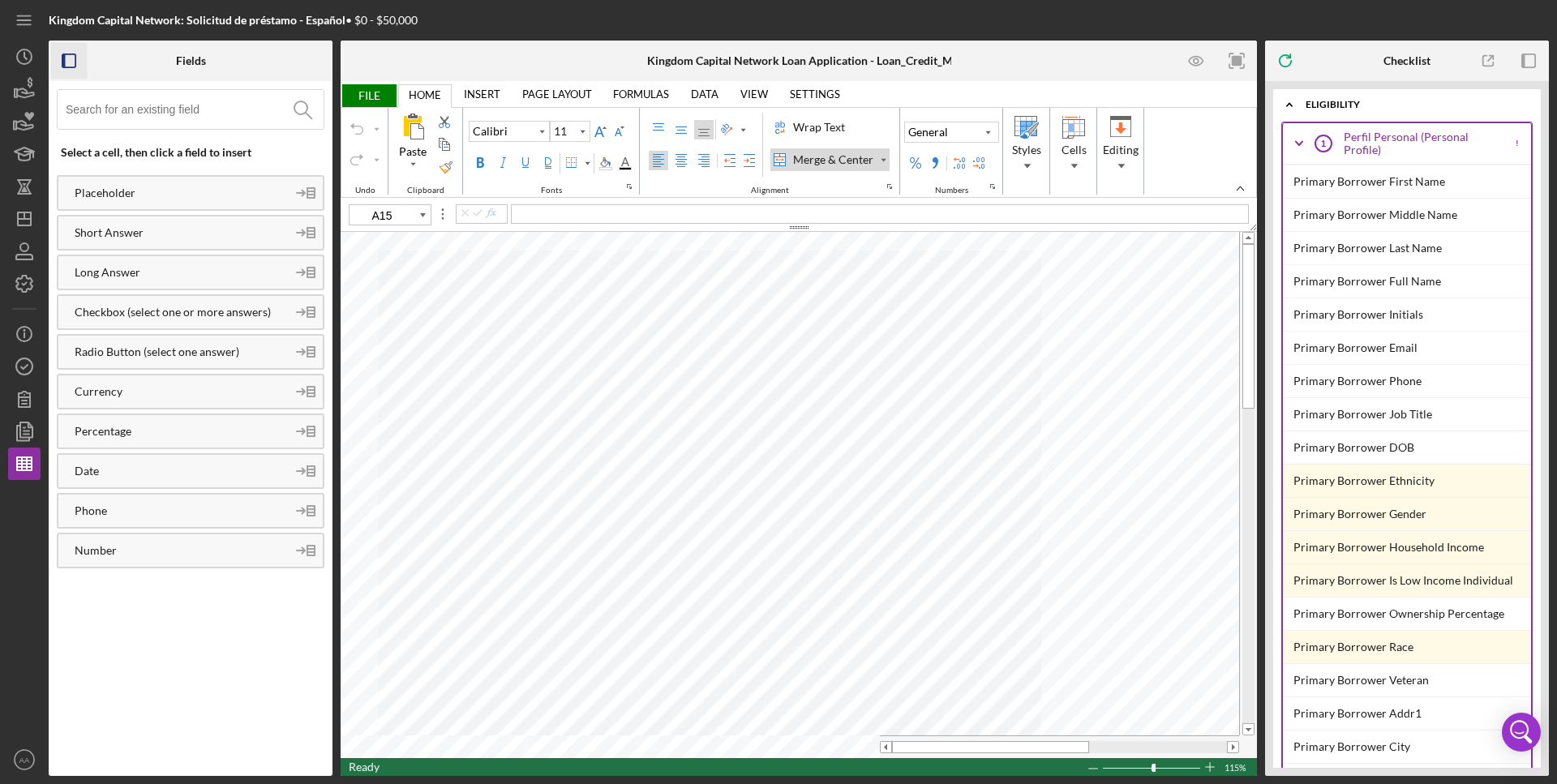 click at bounding box center (195, 109) 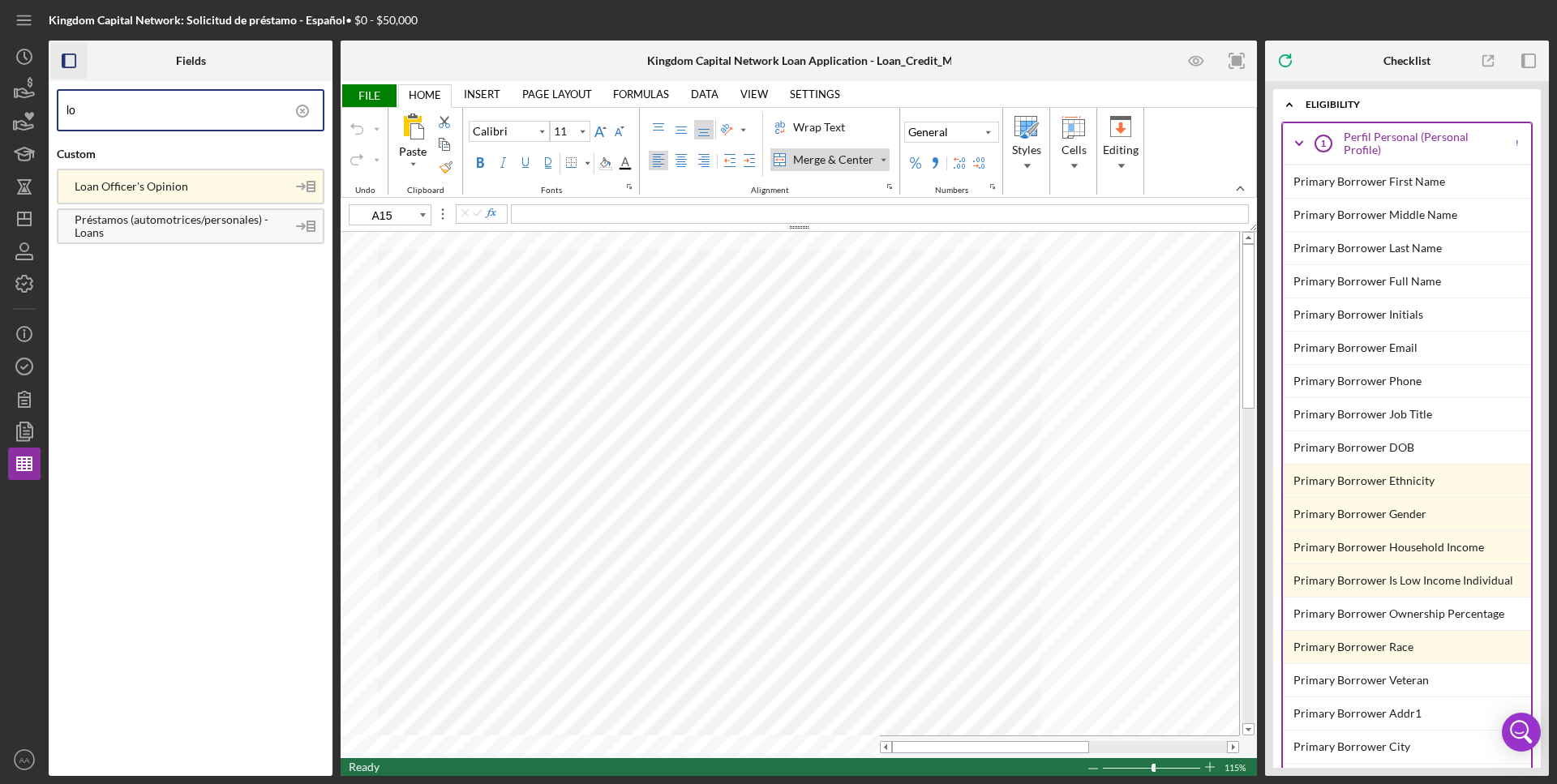 type on "l" 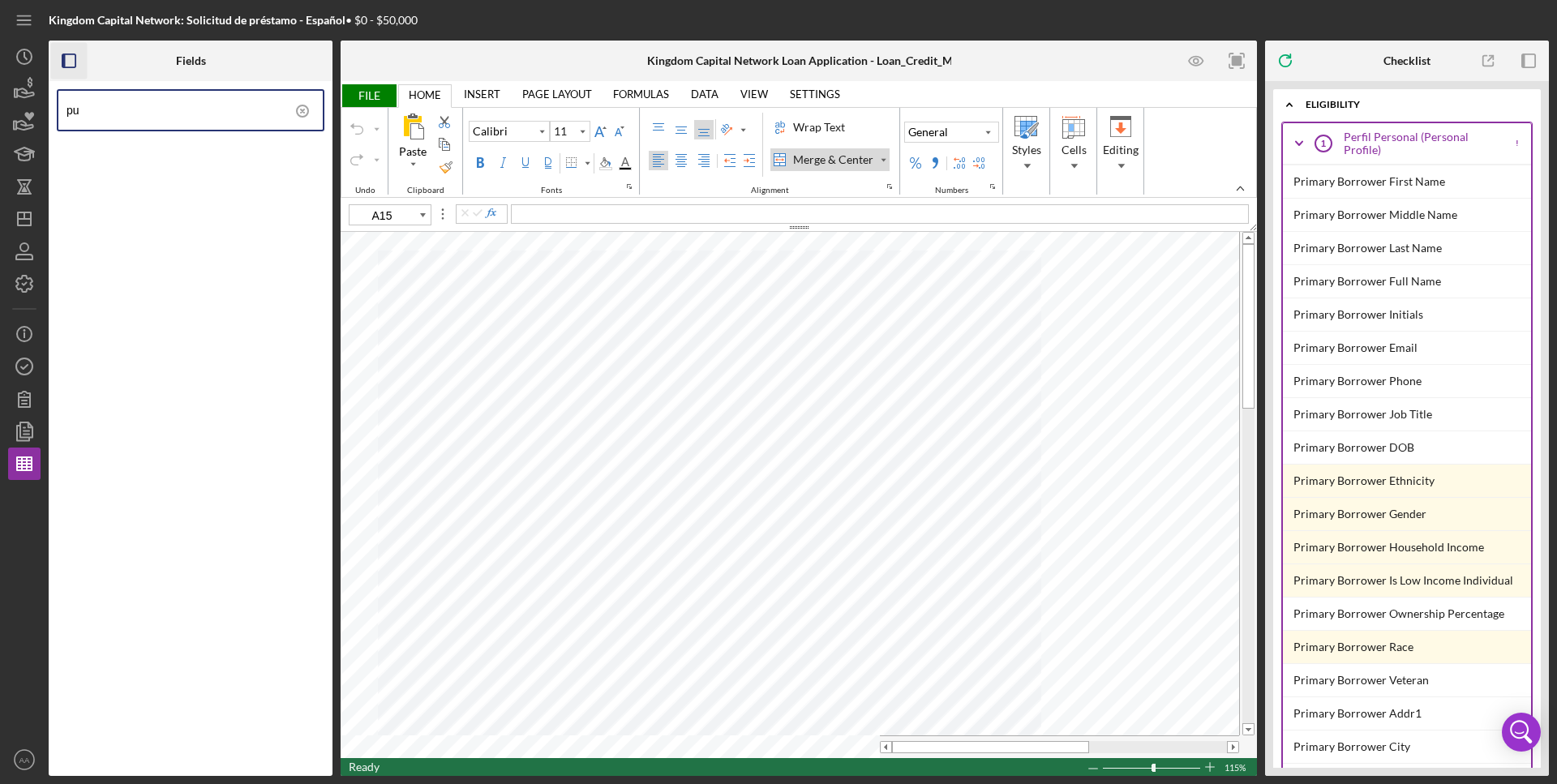type on "p" 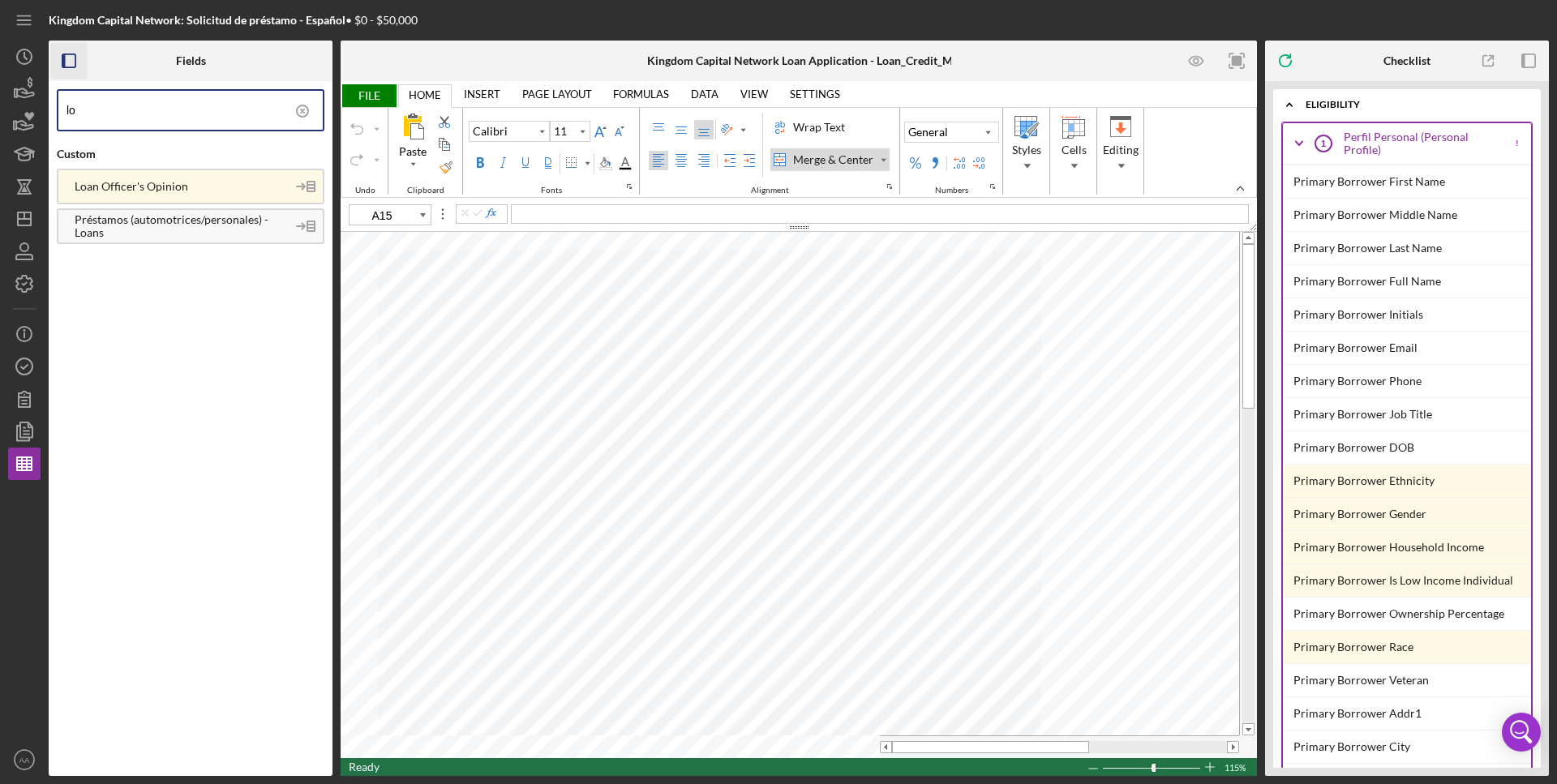 type on "l" 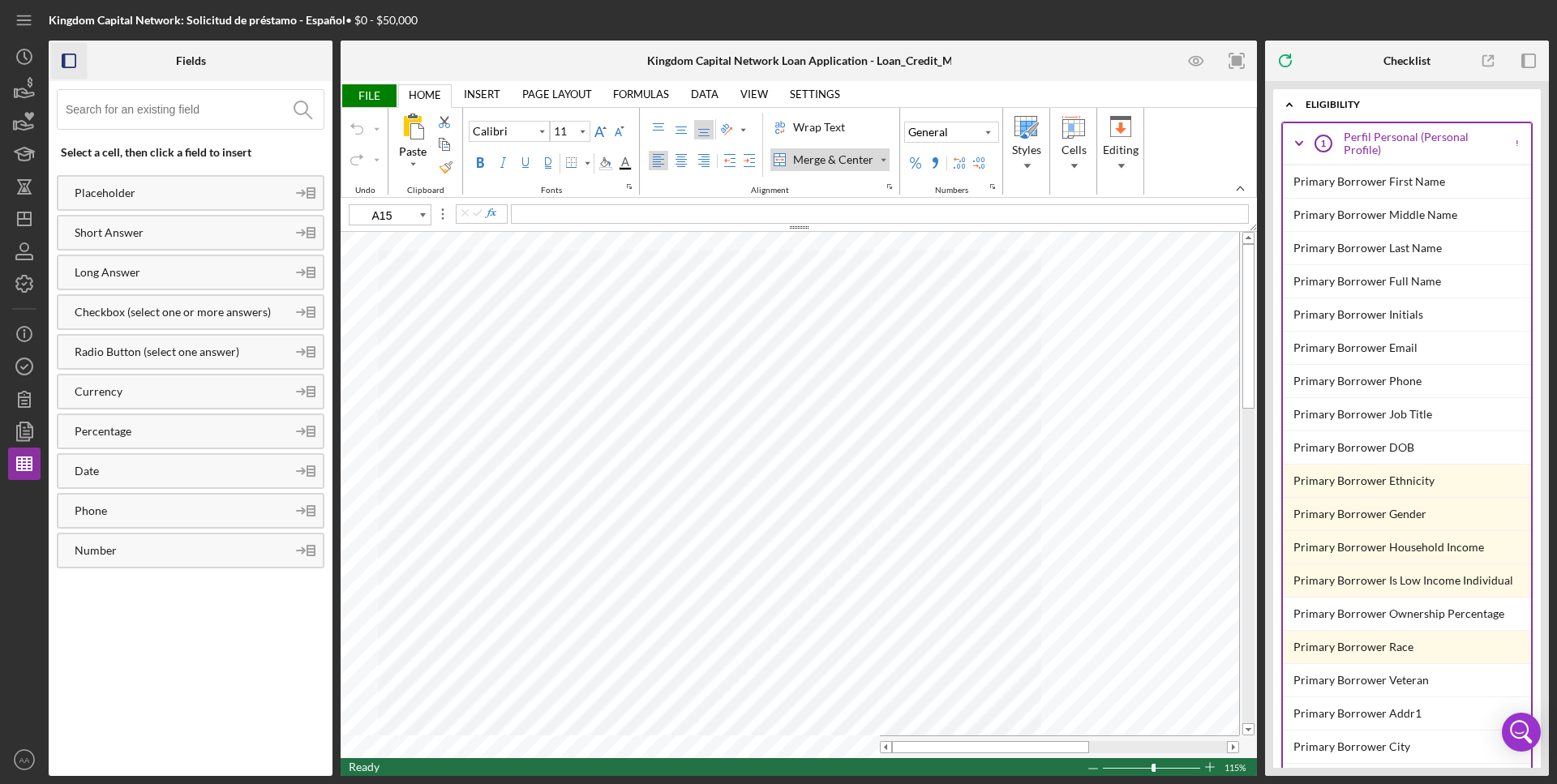 click at bounding box center [195, 109] 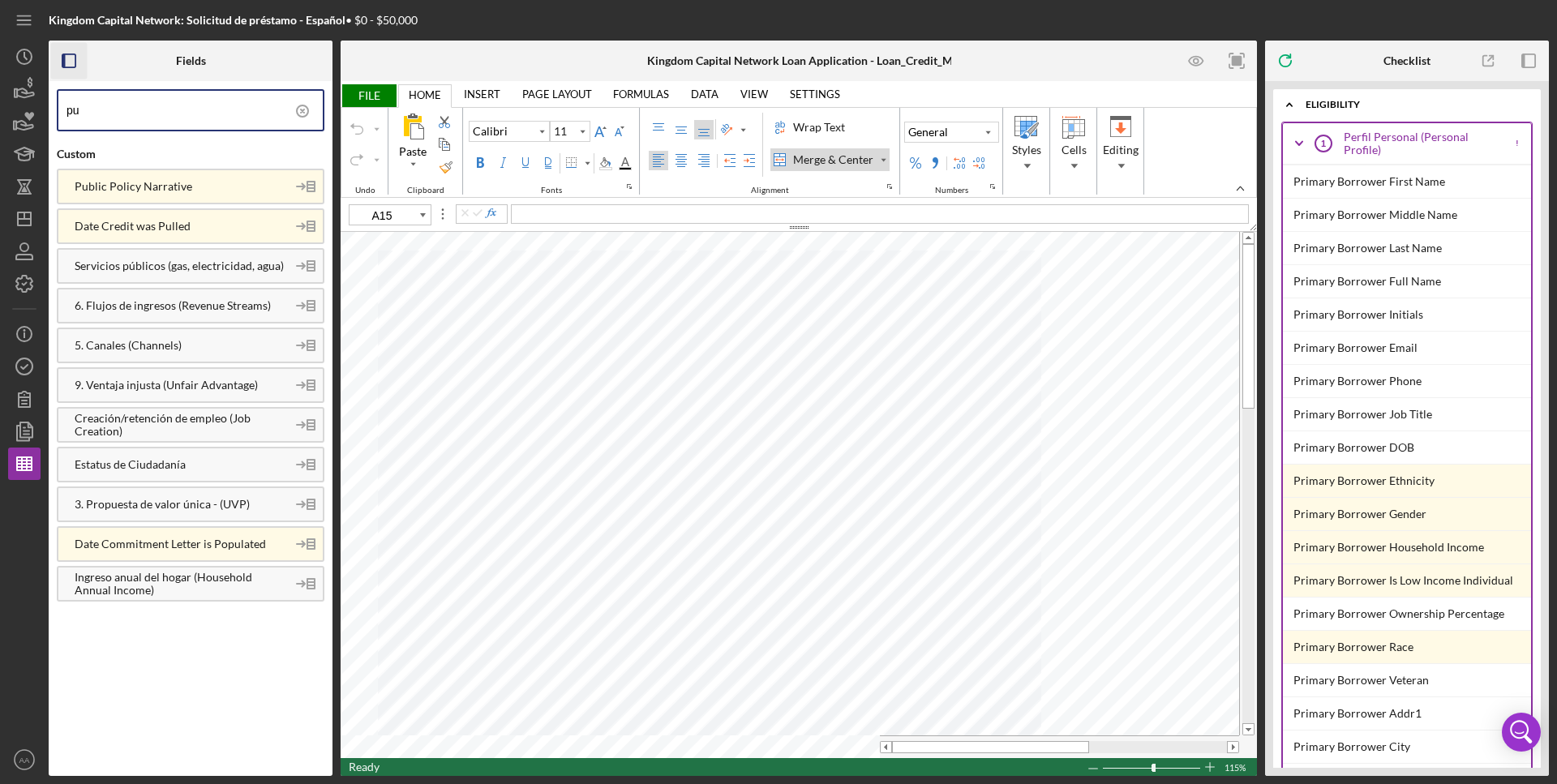 type on "p" 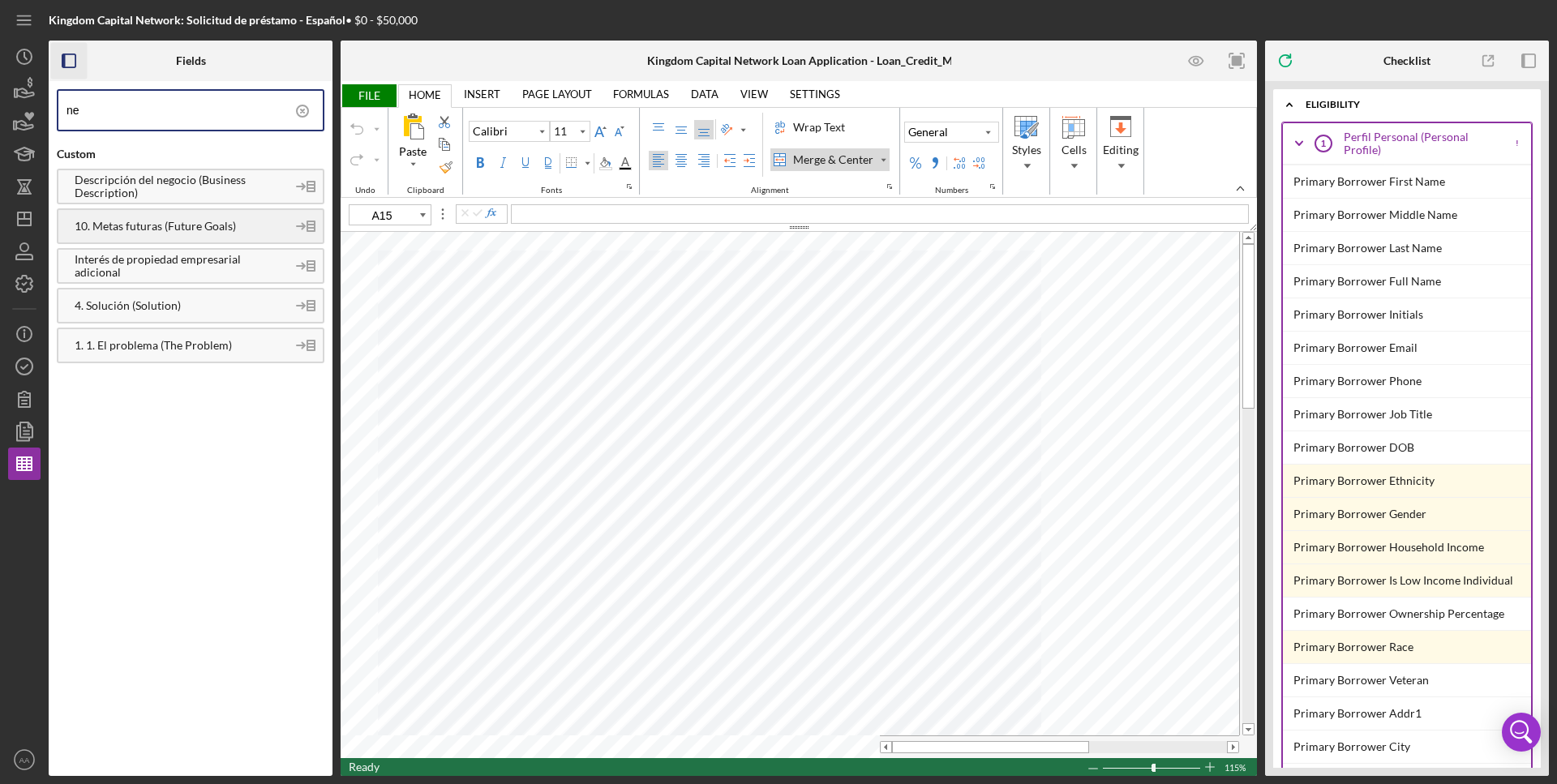 type on "n" 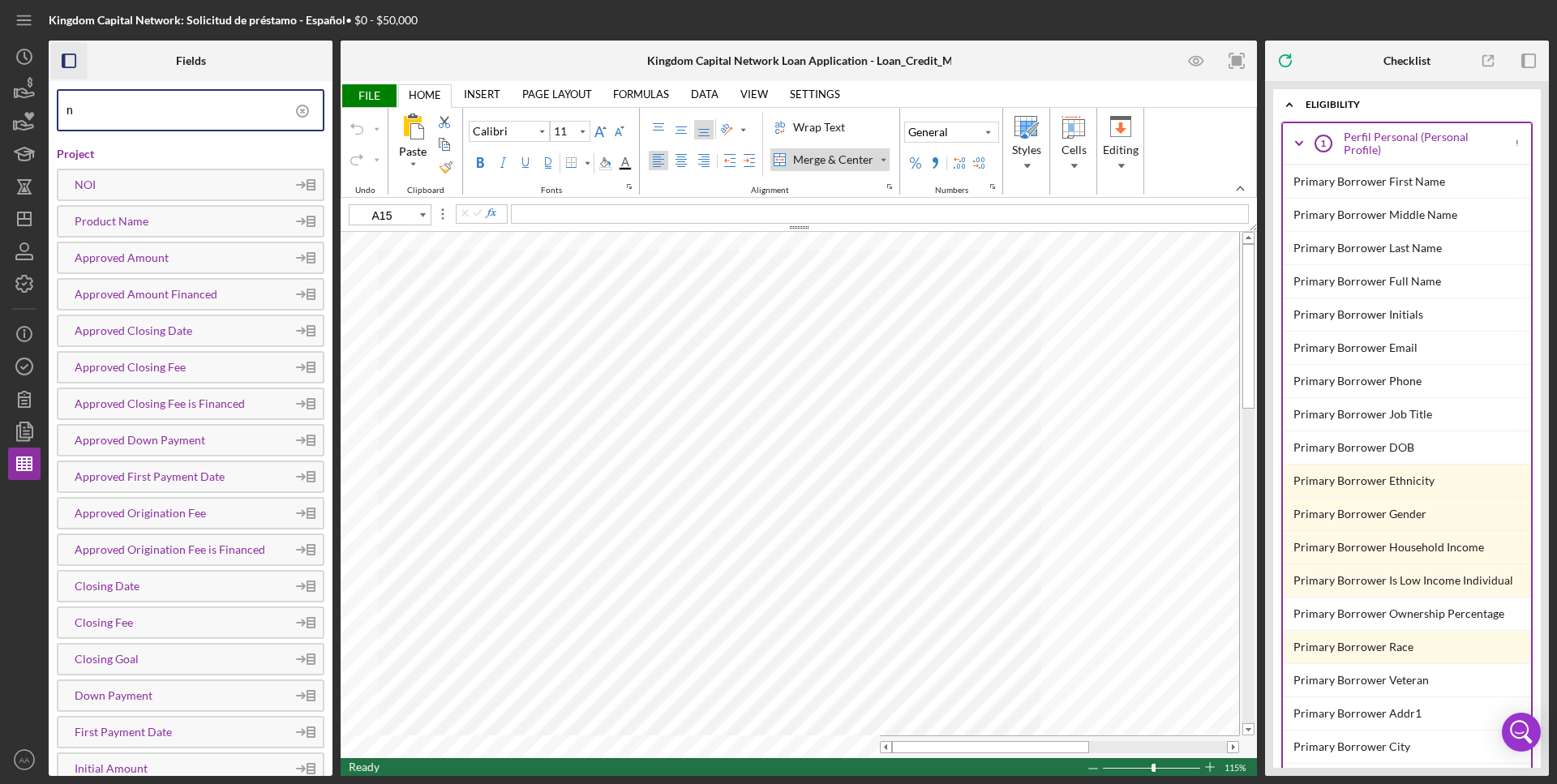 type 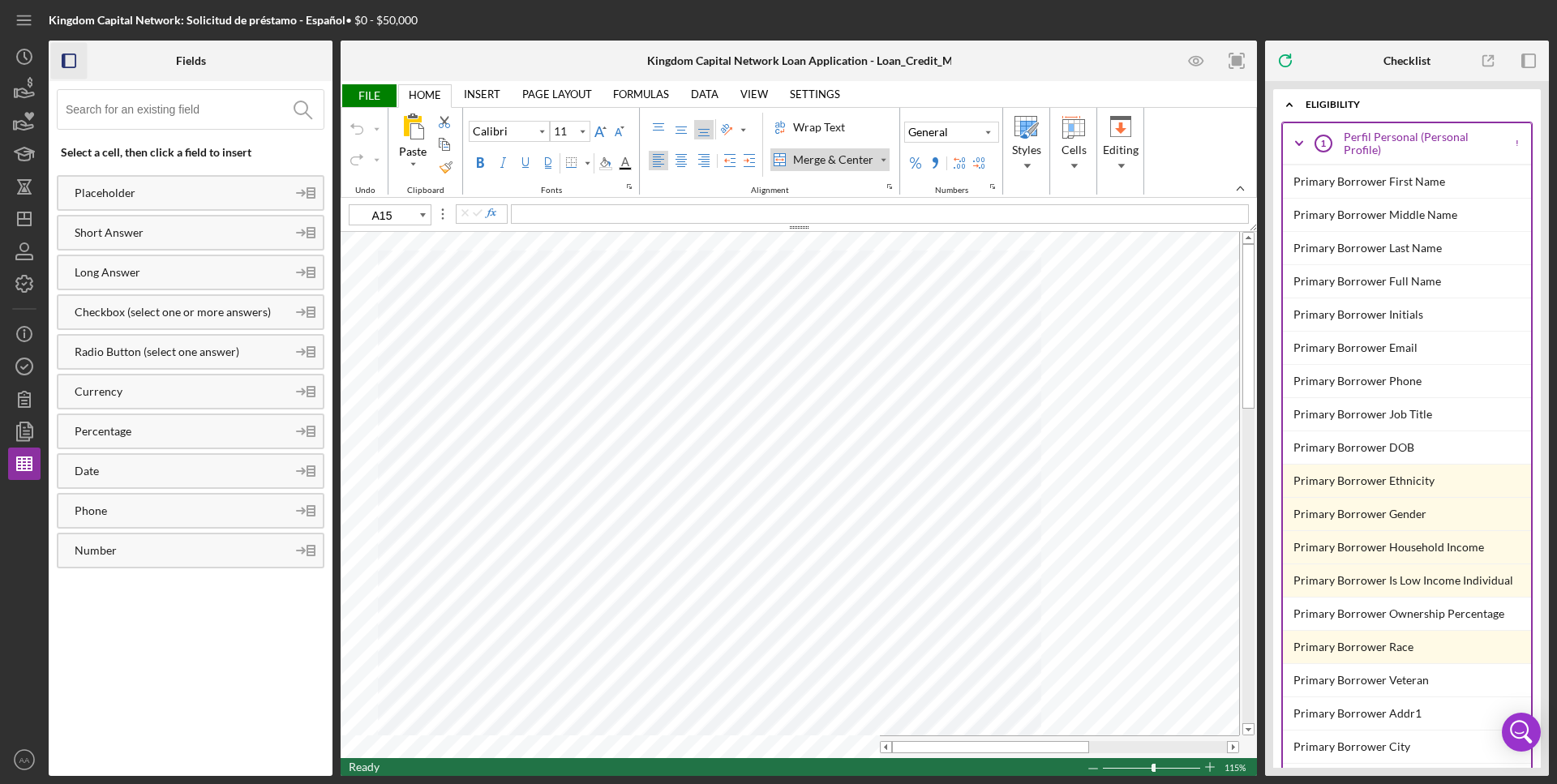 click on "FILE" at bounding box center [368, 96] 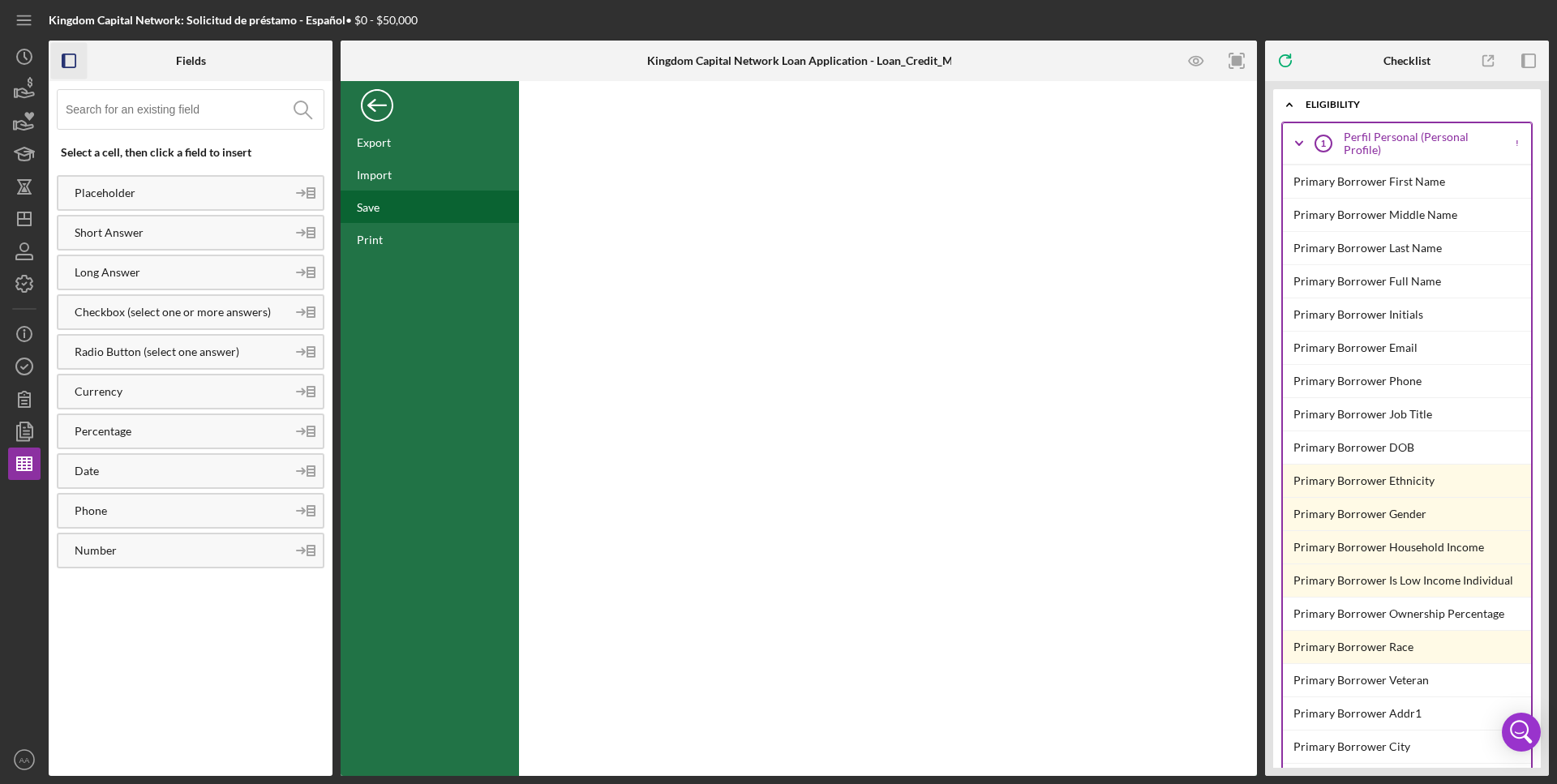 click on "Save" at bounding box center (430, 207) 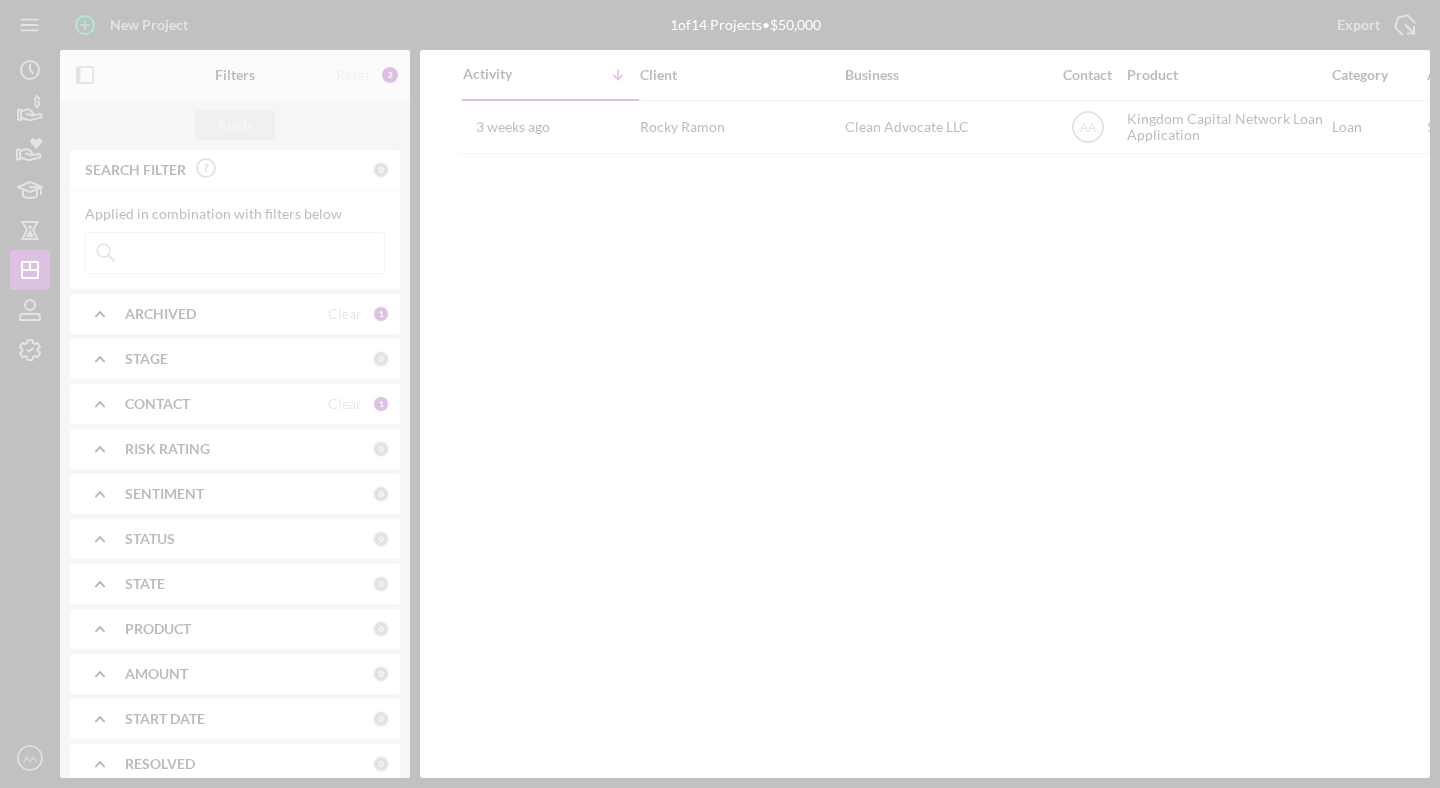 scroll, scrollTop: 0, scrollLeft: 0, axis: both 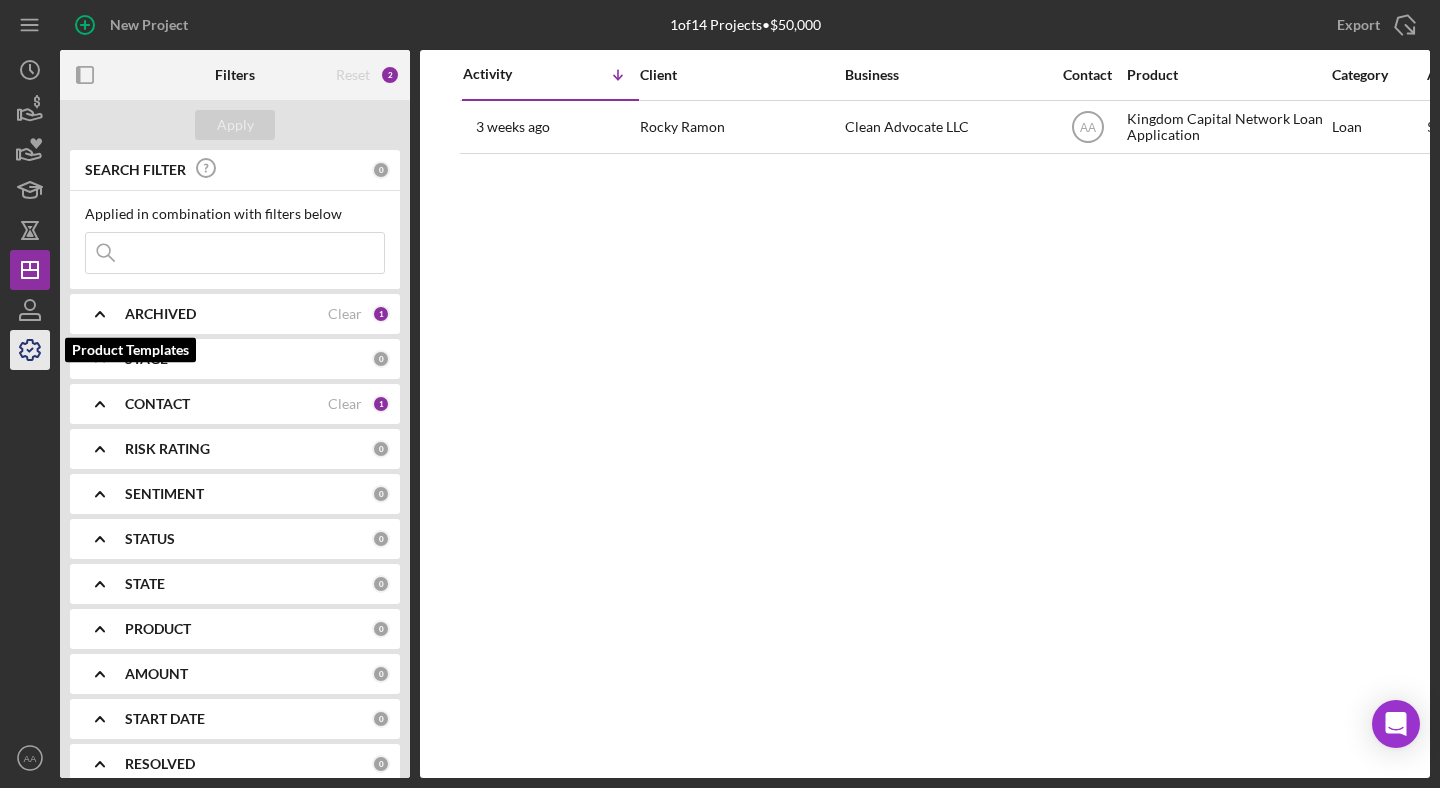 click 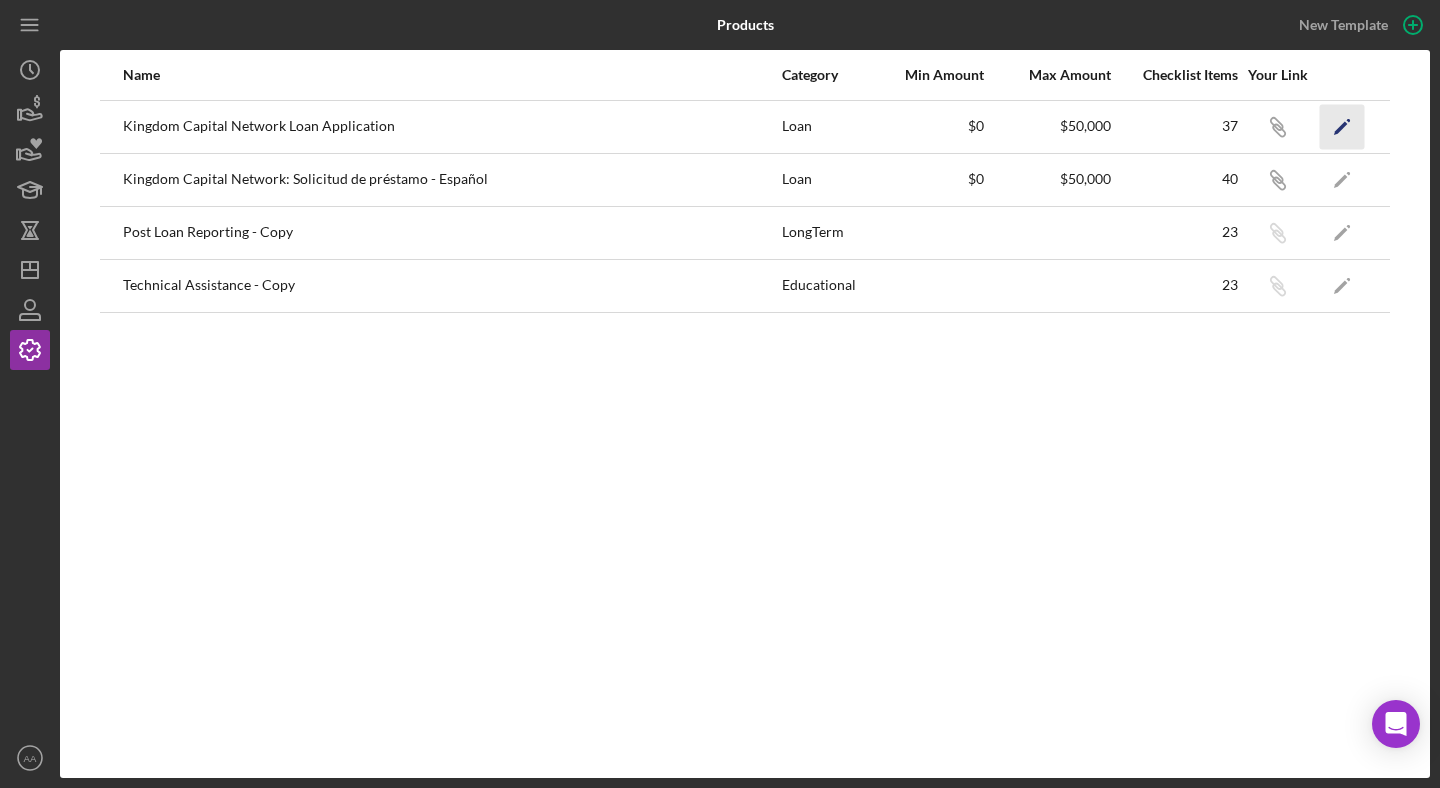 click on "Icon/Edit" 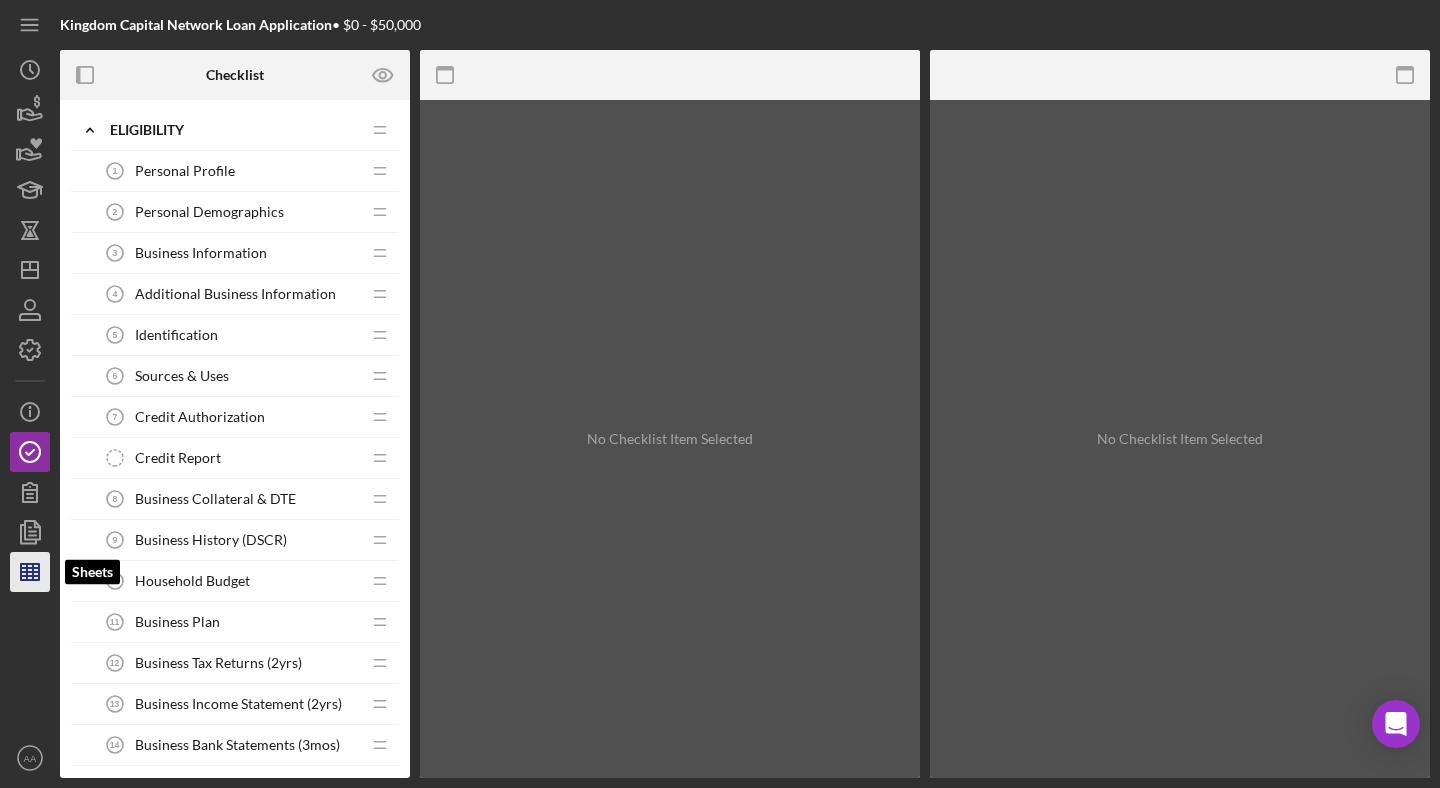 click 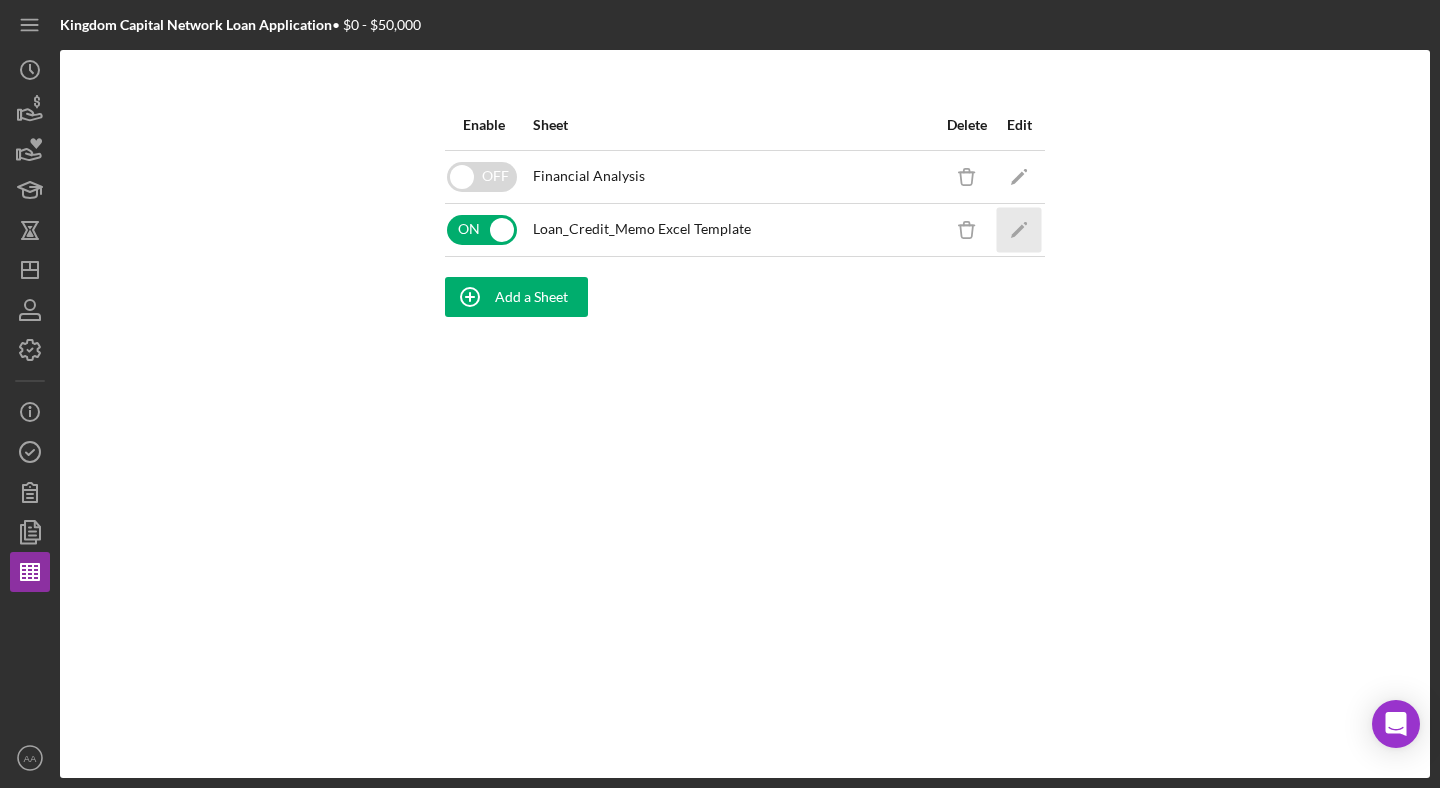 click on "Icon/Edit" 